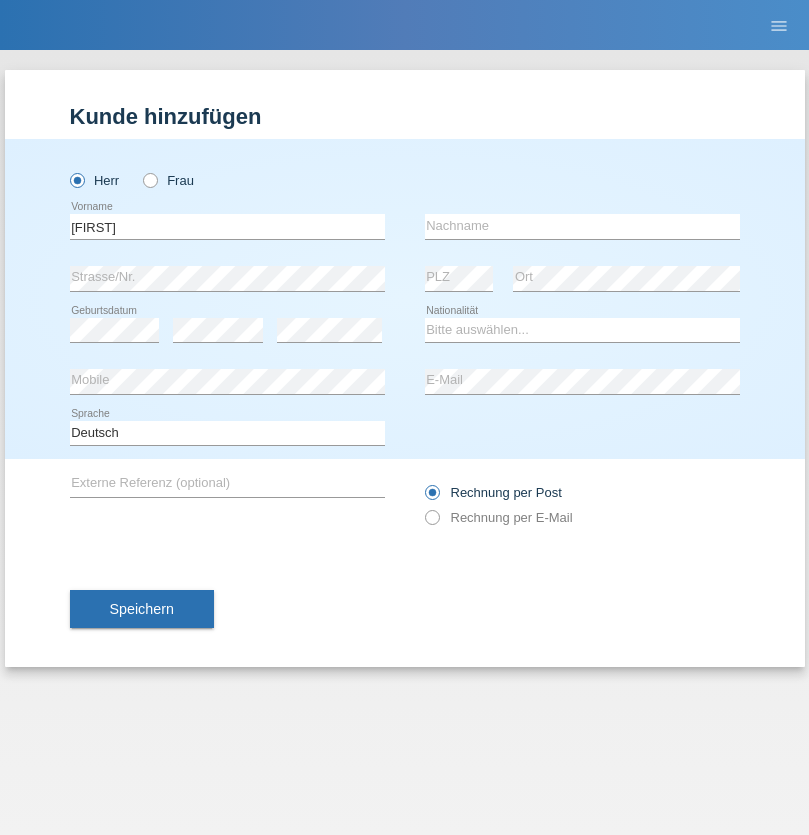 scroll, scrollTop: 0, scrollLeft: 0, axis: both 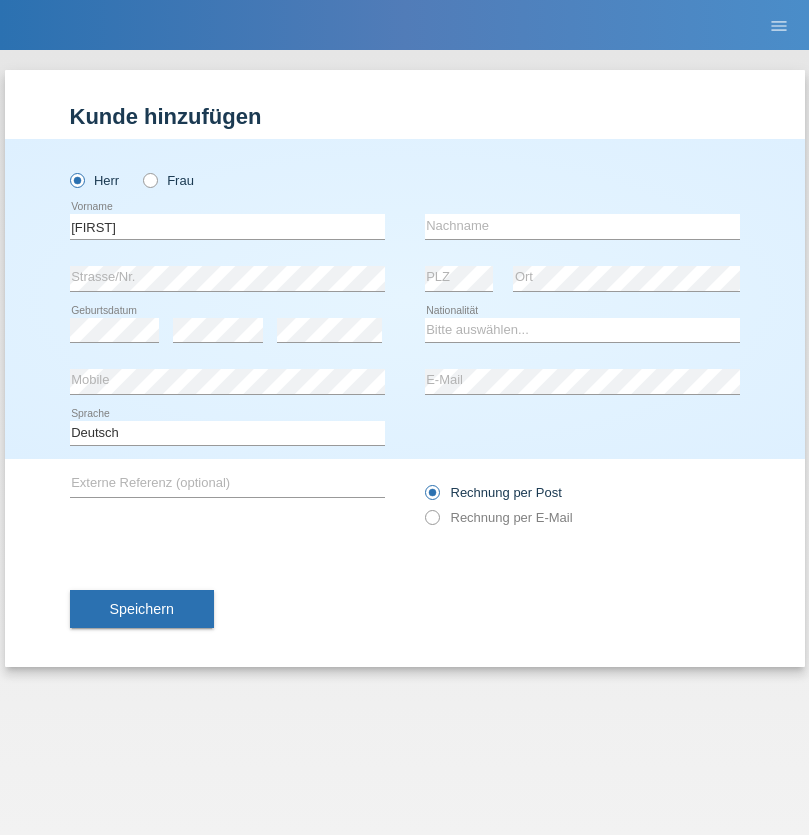 type on "Hugo" 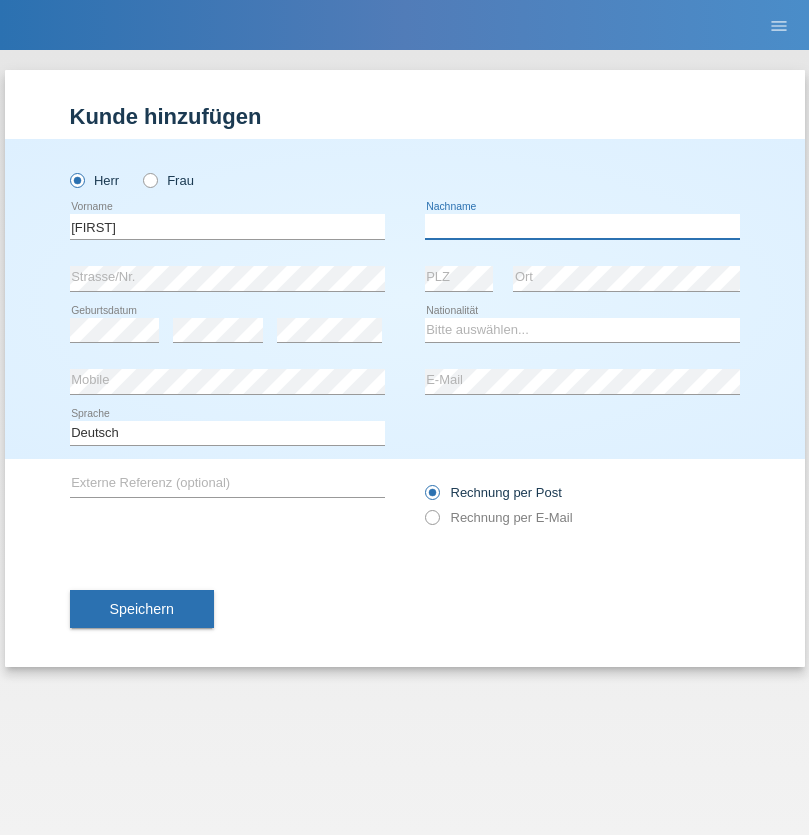 click at bounding box center (582, 226) 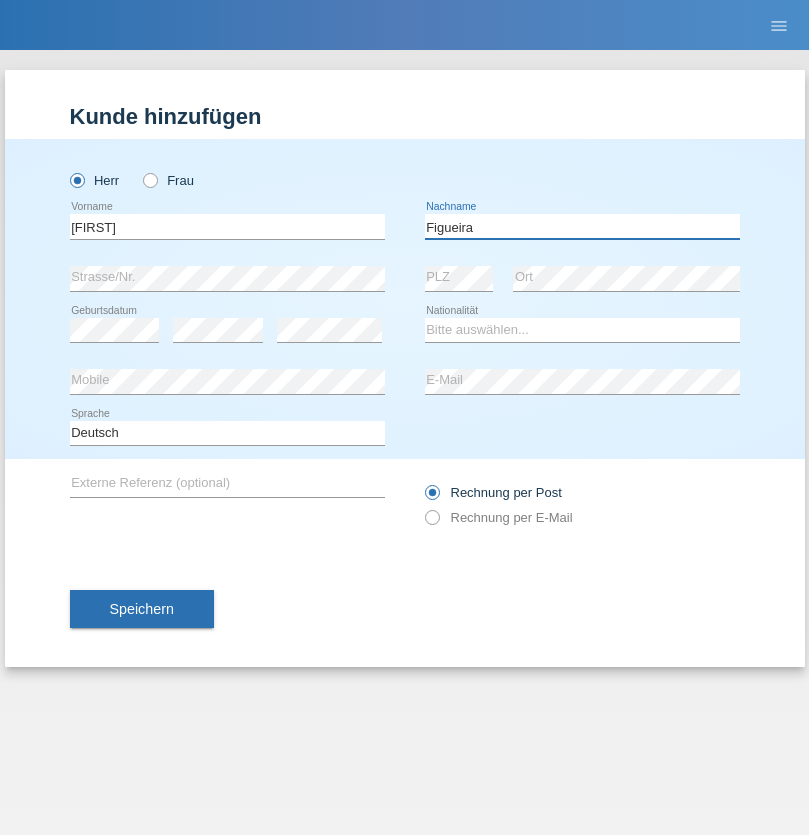 type on "Figueira" 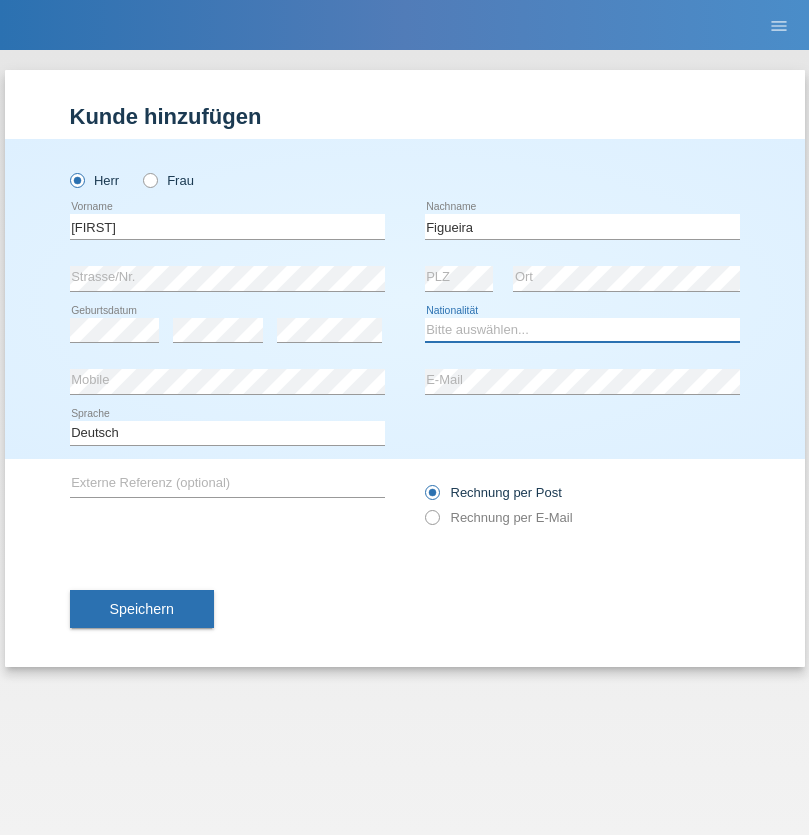 select on "PT" 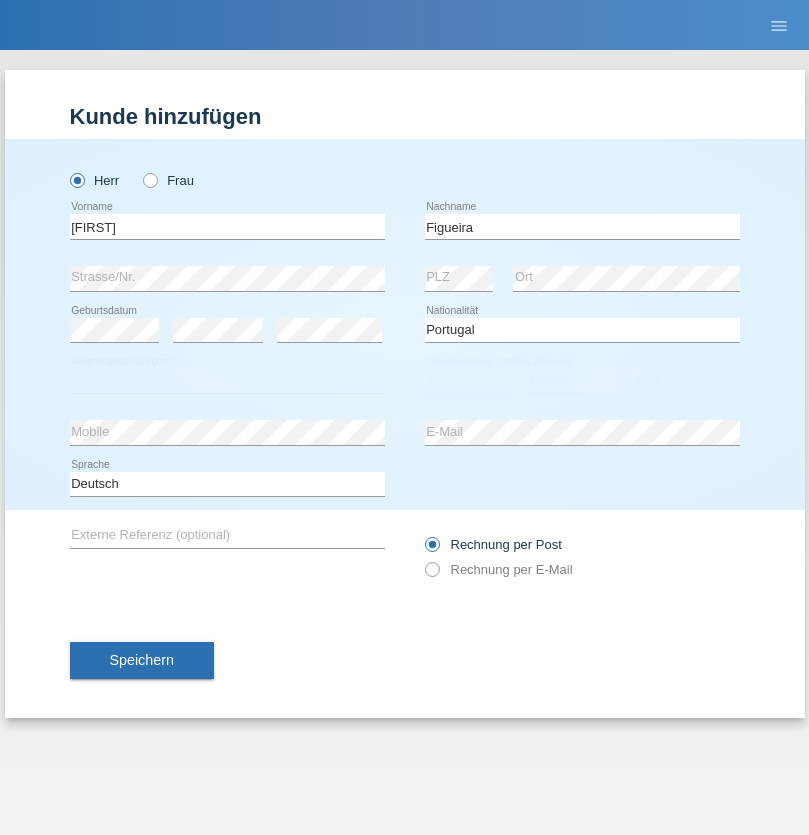 select on "C" 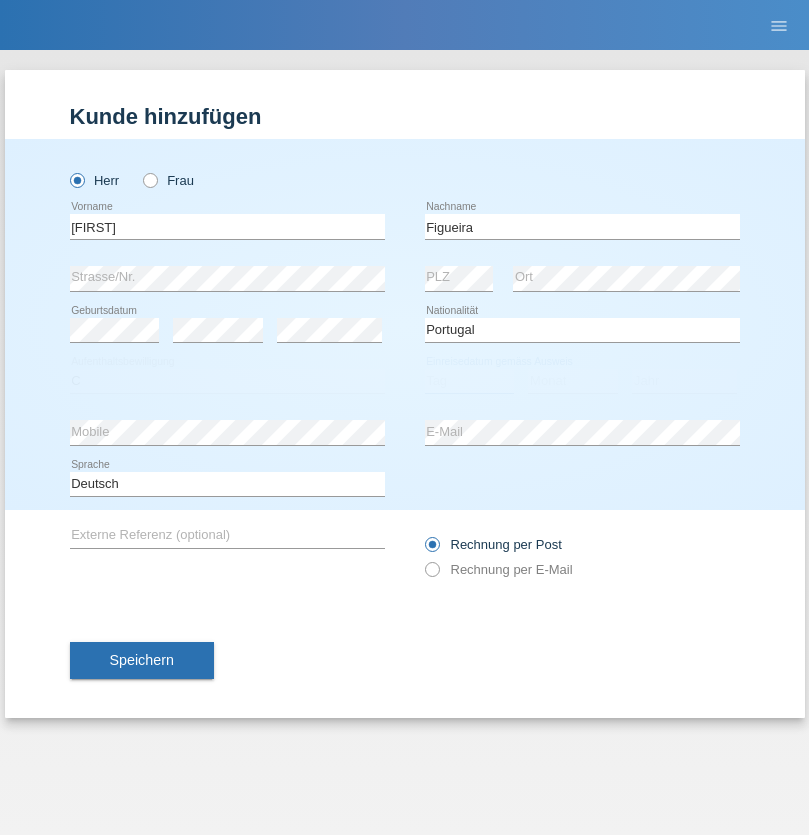 select on "04" 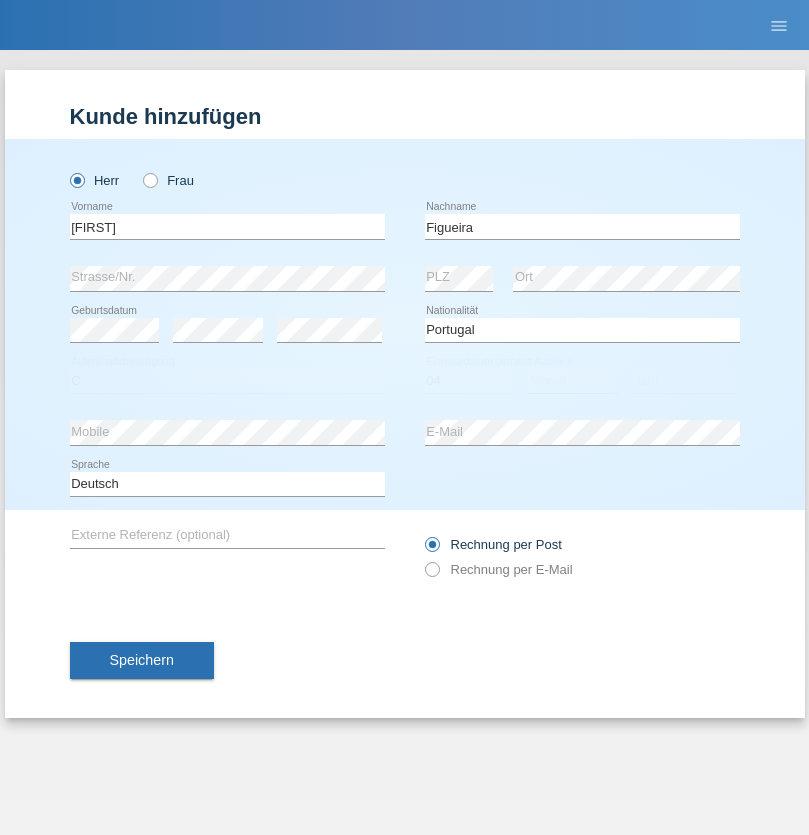 select on "02" 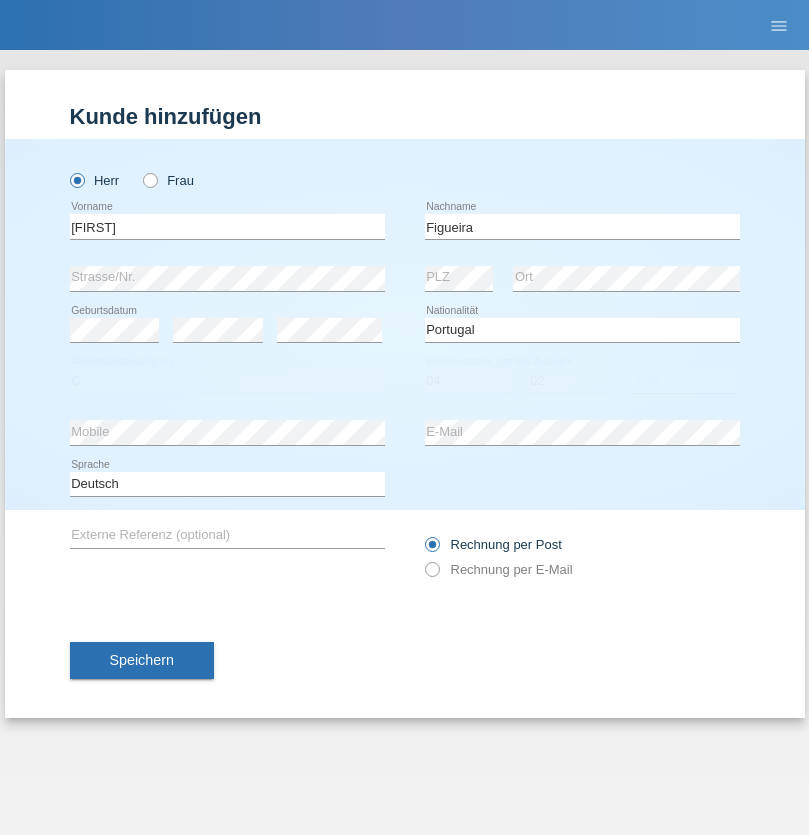 select on "2012" 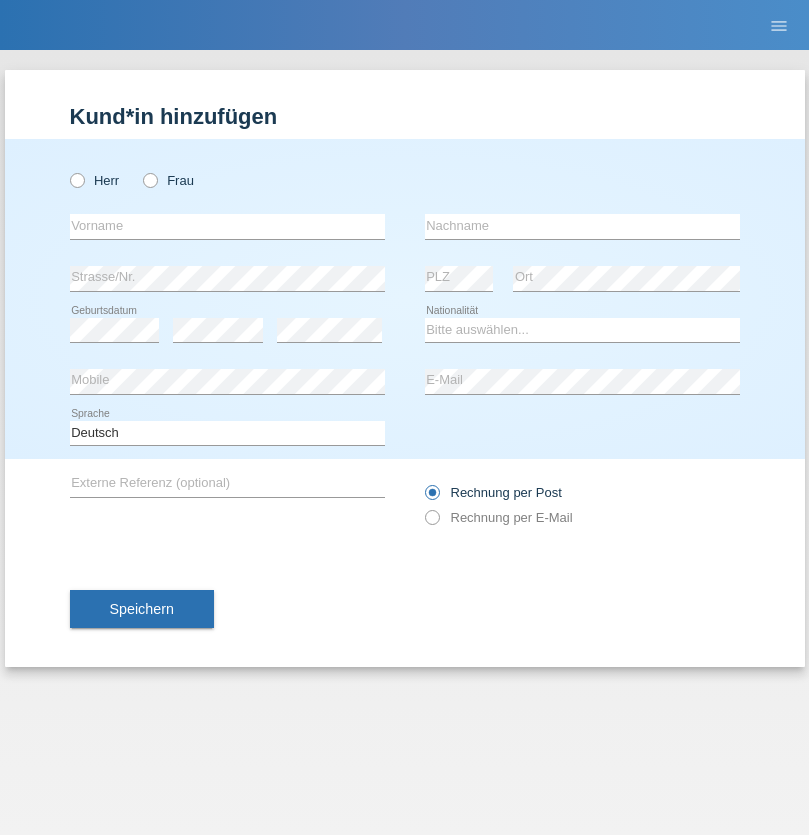 scroll, scrollTop: 0, scrollLeft: 0, axis: both 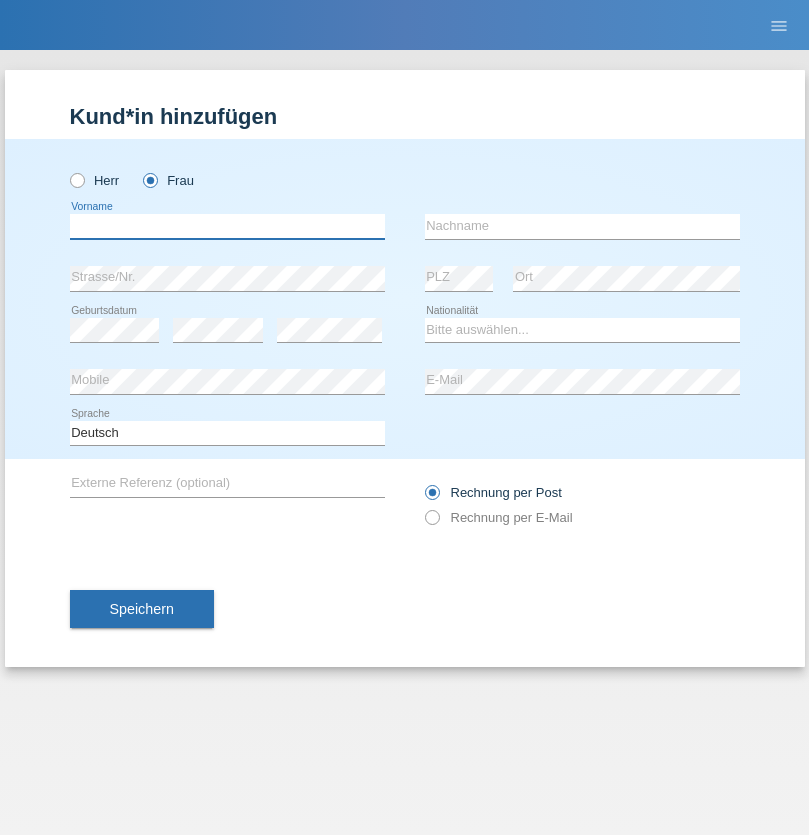 click at bounding box center [227, 226] 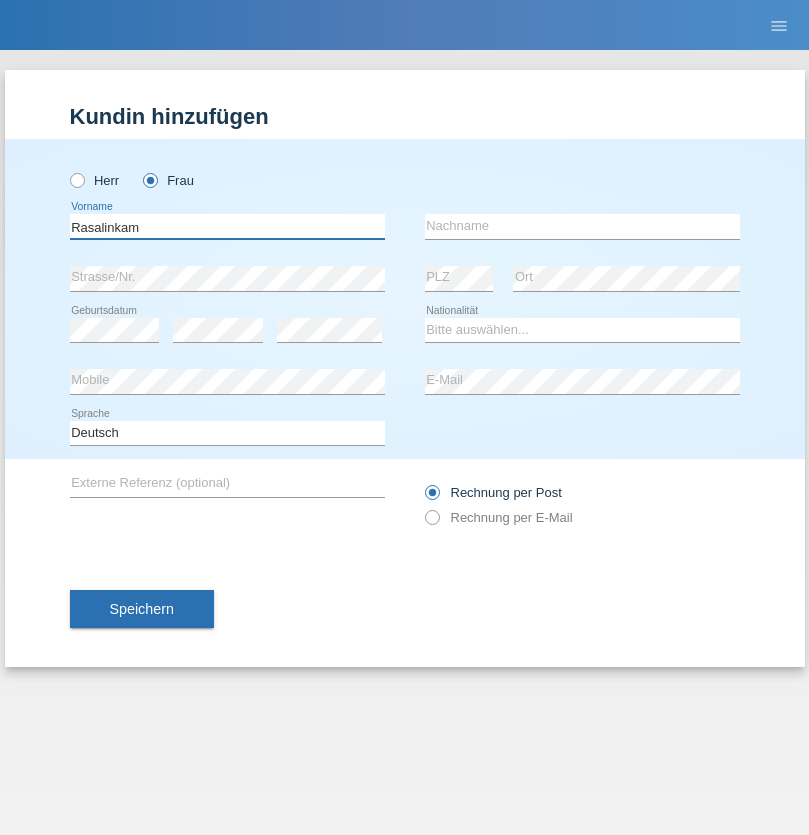 type on "Rasalinkam" 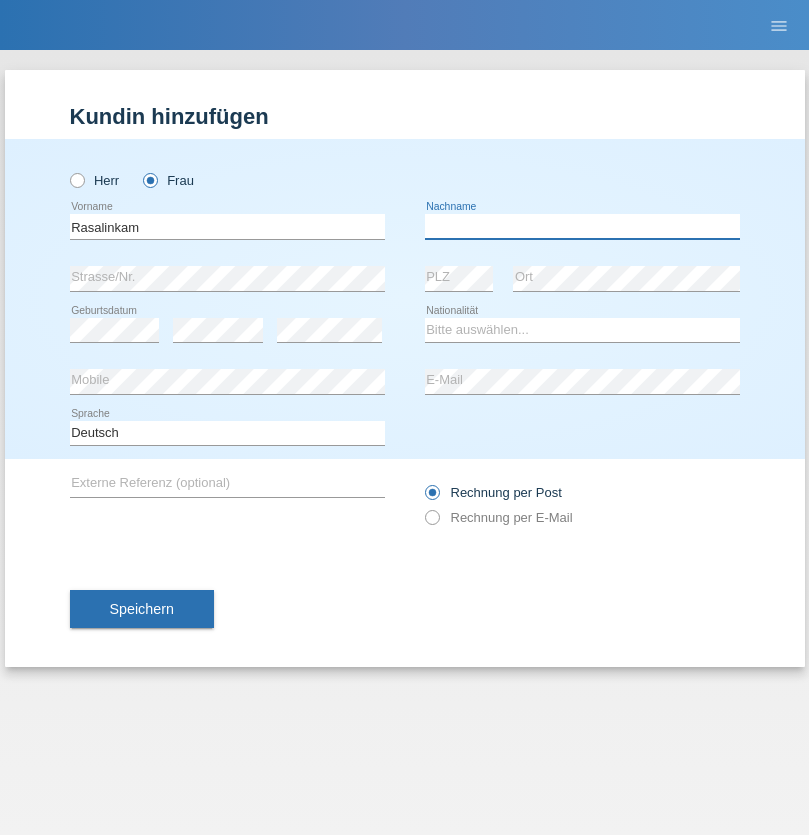 click at bounding box center [582, 226] 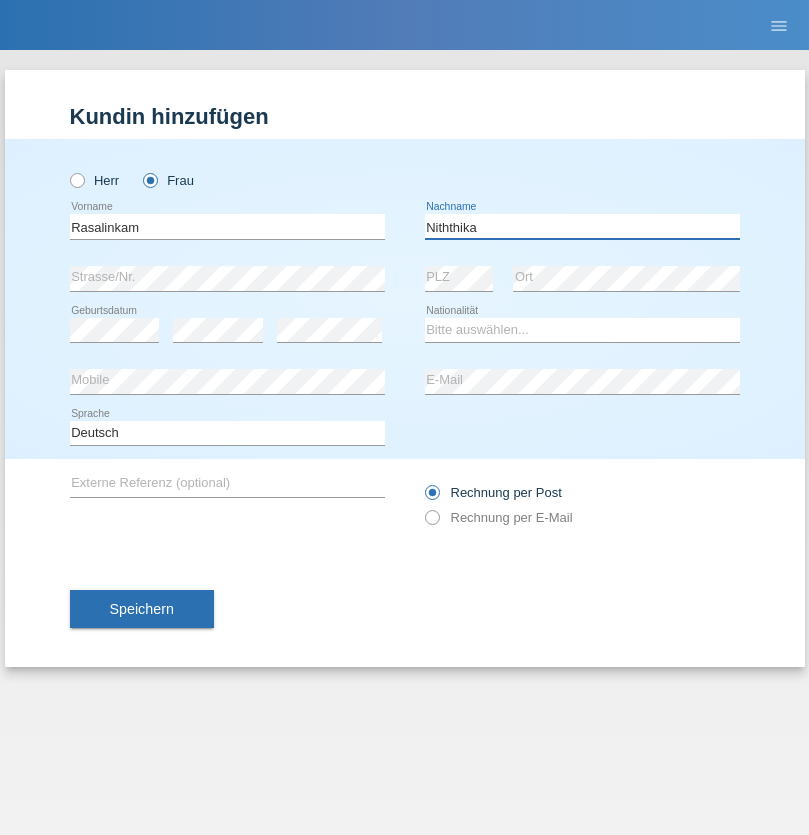 type on "Niththika" 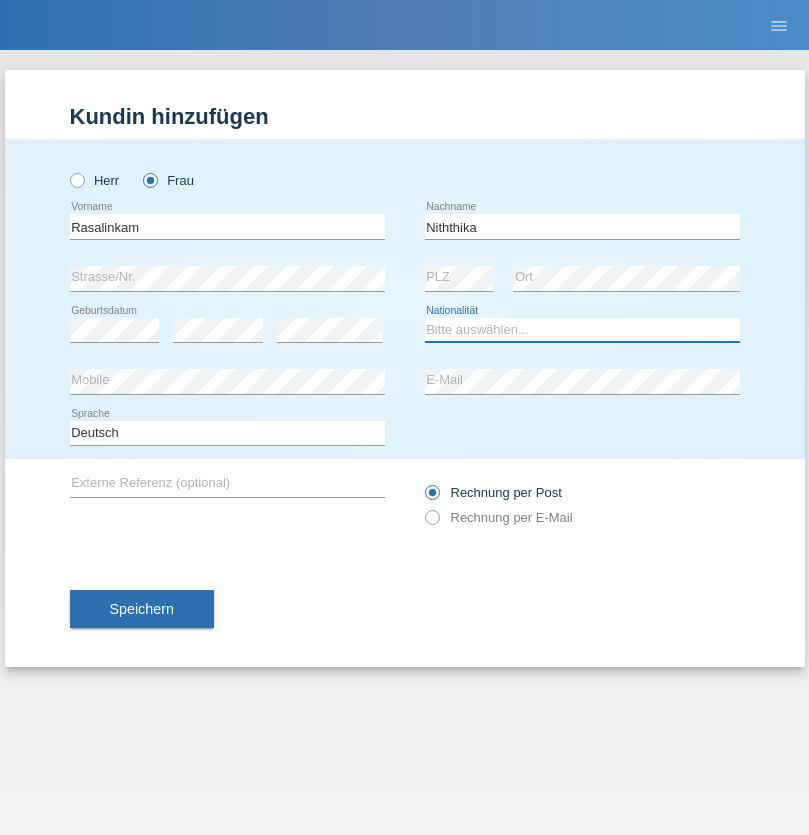 select on "LK" 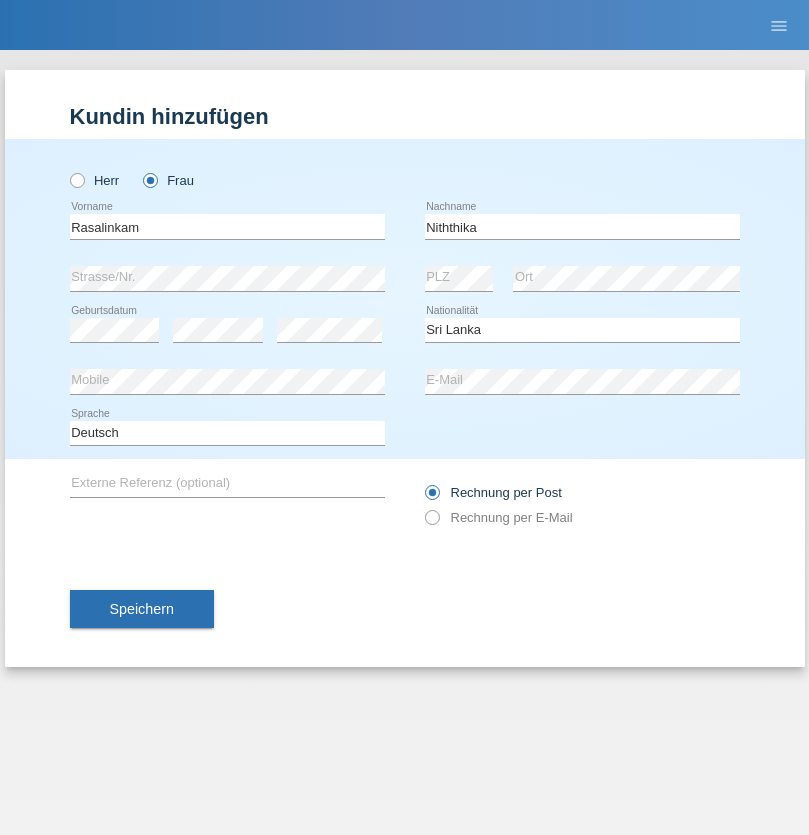 select on "C" 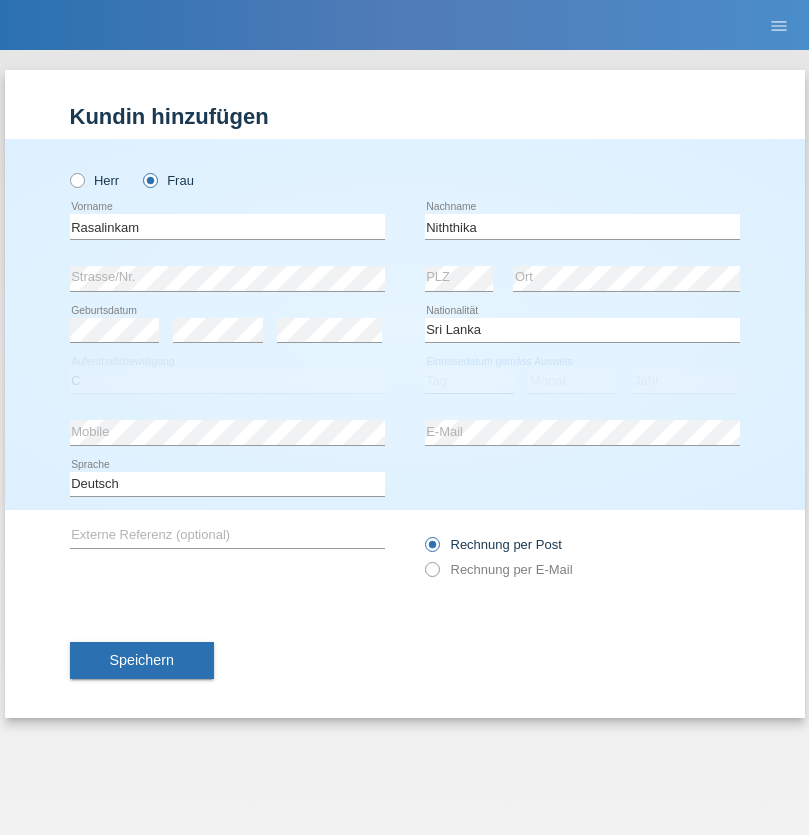 select on "04" 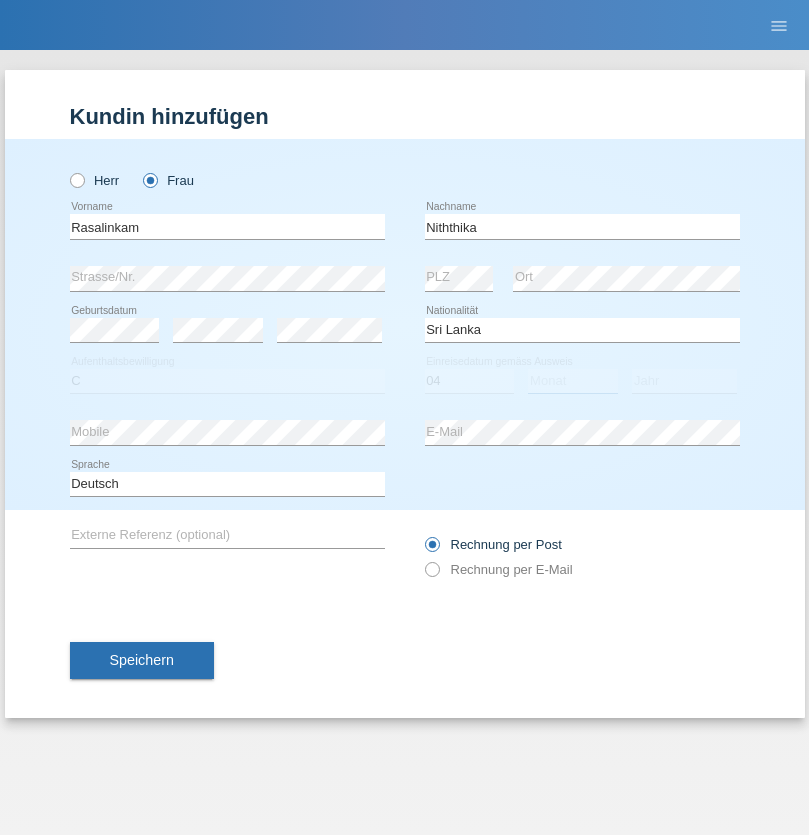 select on "08" 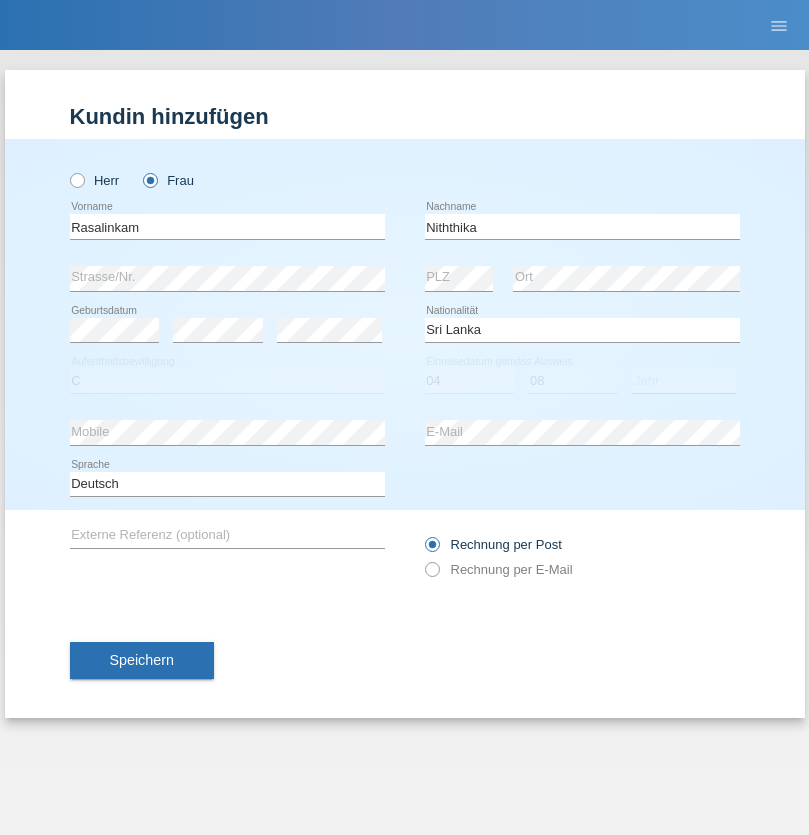 select on "2021" 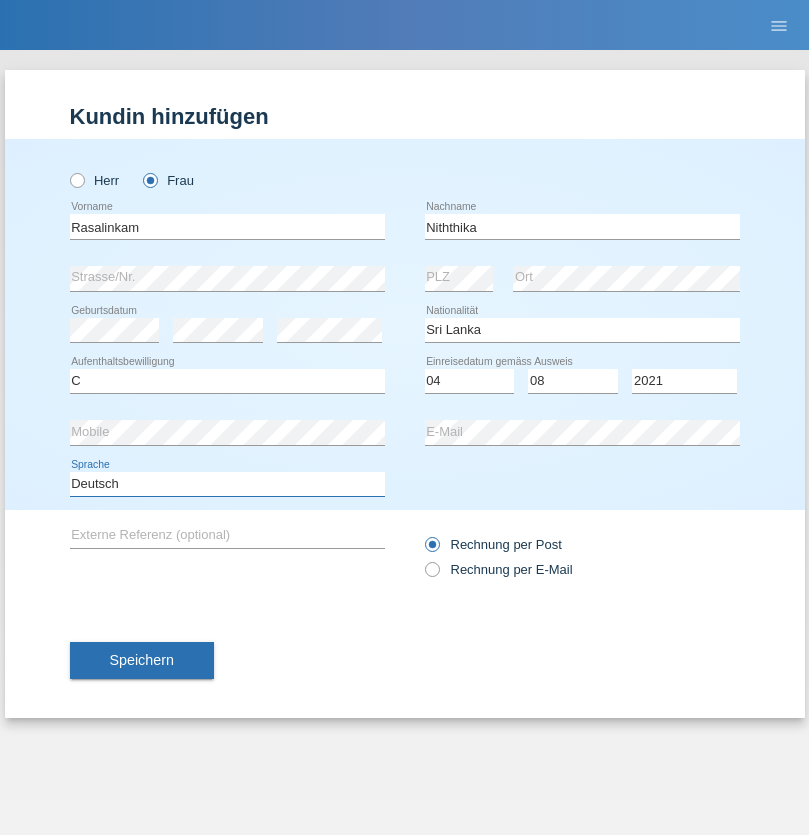 select on "en" 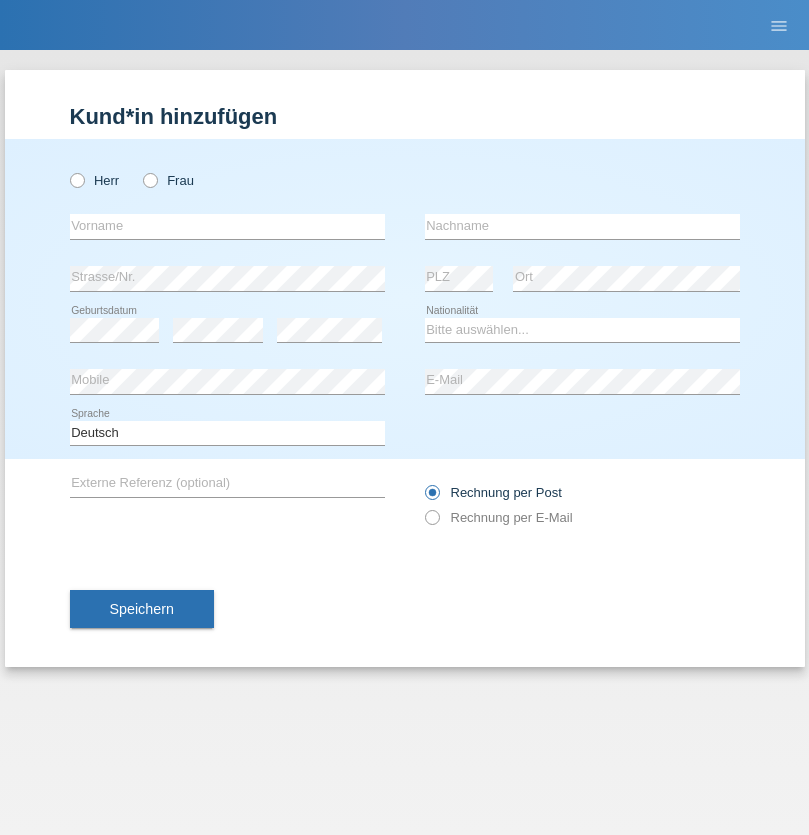 scroll, scrollTop: 0, scrollLeft: 0, axis: both 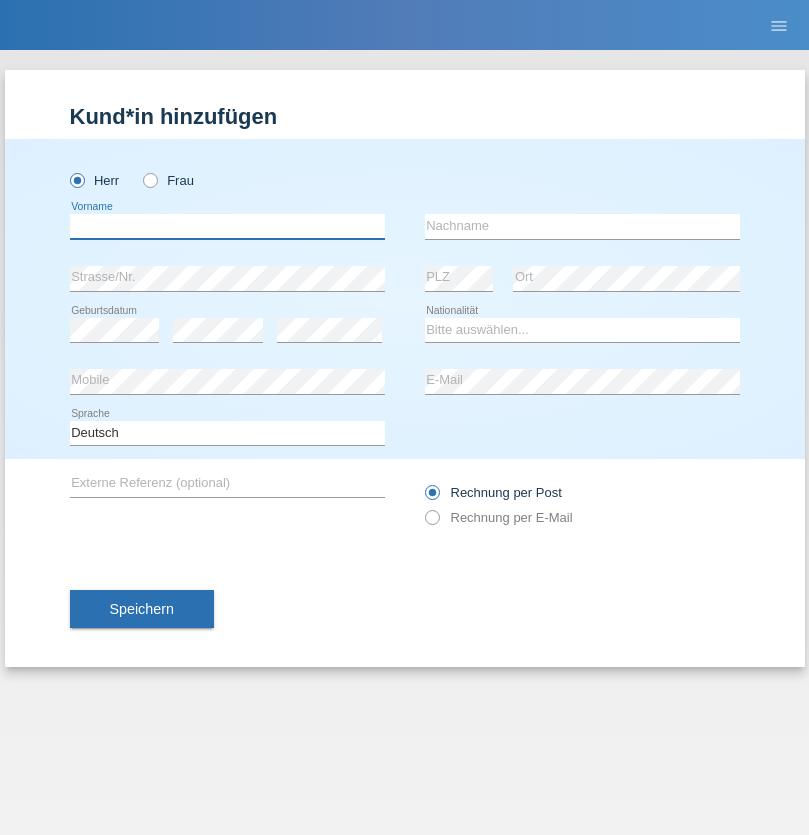 click at bounding box center [227, 226] 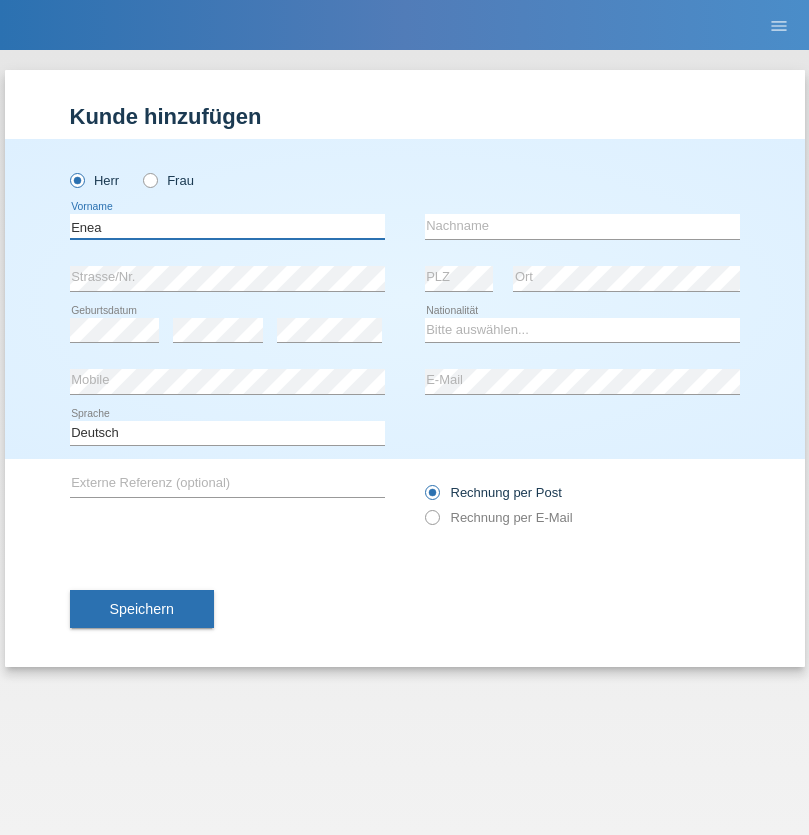type on "Enea" 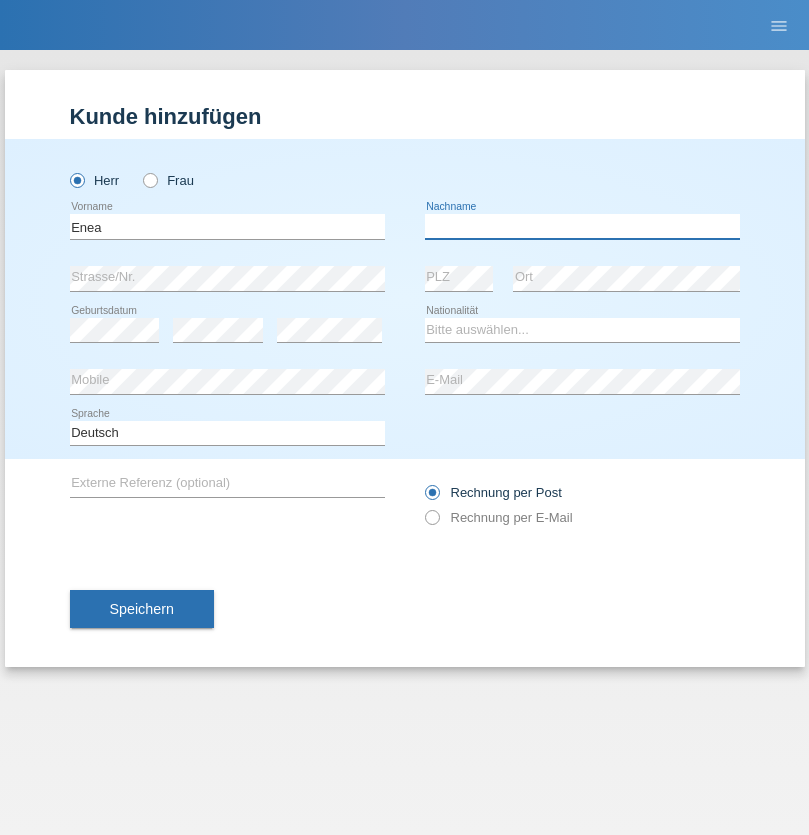 click at bounding box center (582, 226) 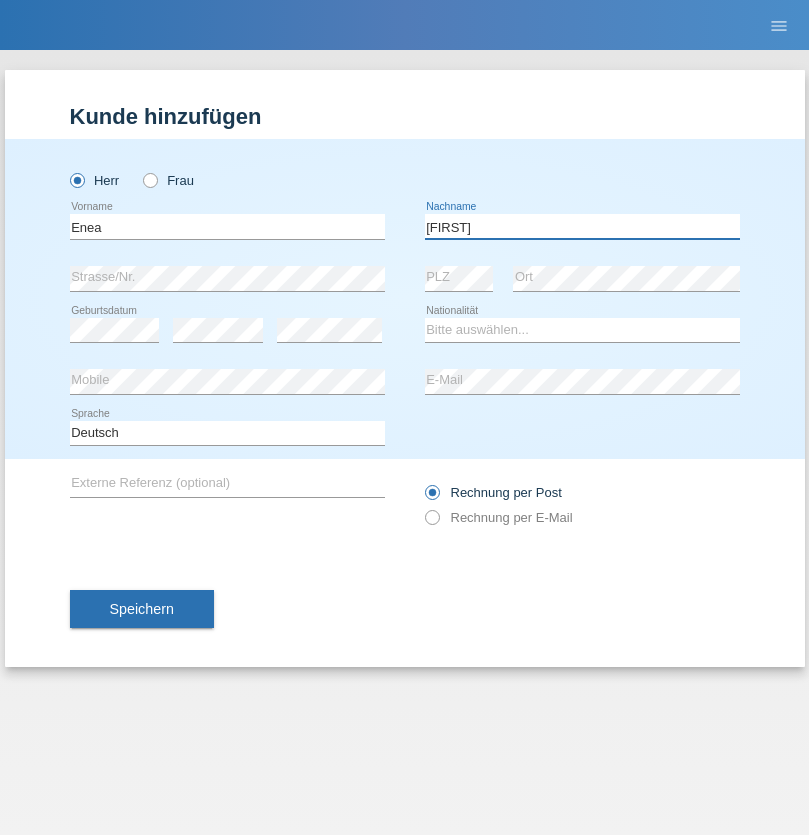 type on "Andrei" 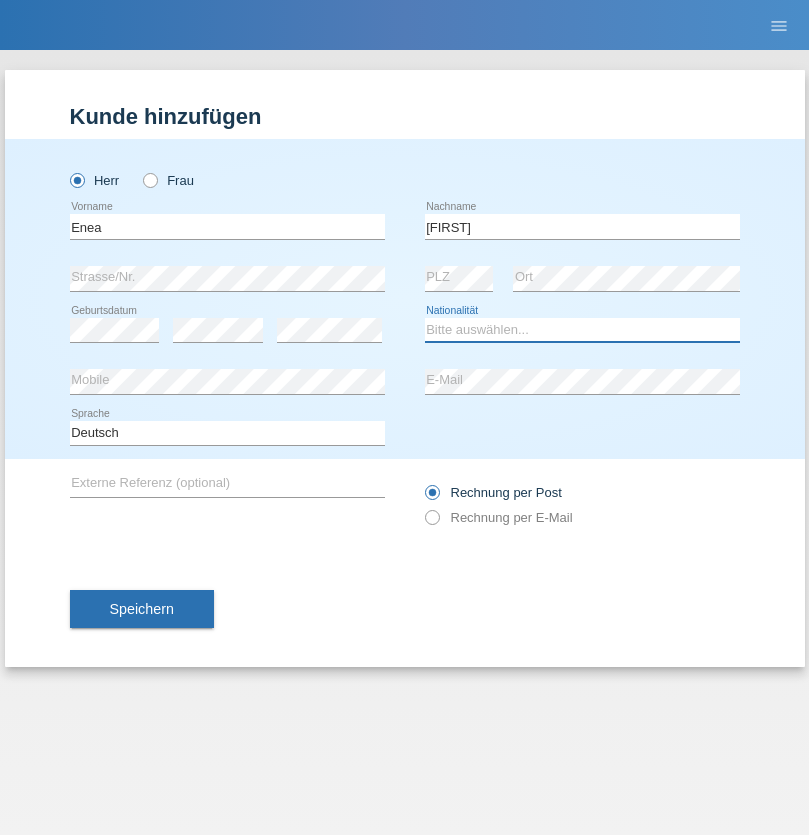 select on "OM" 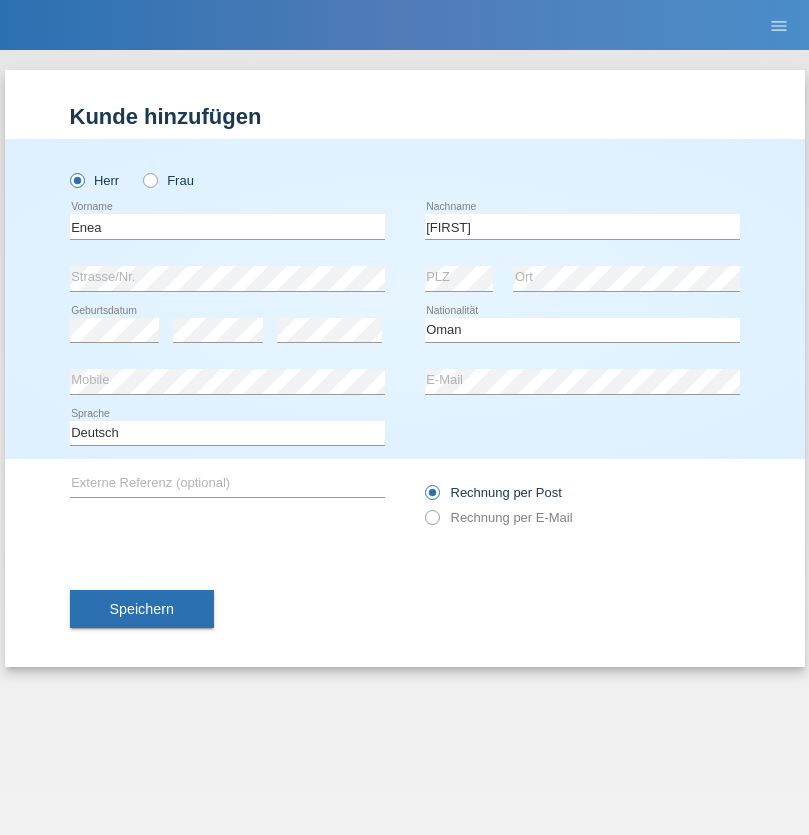 select on "C" 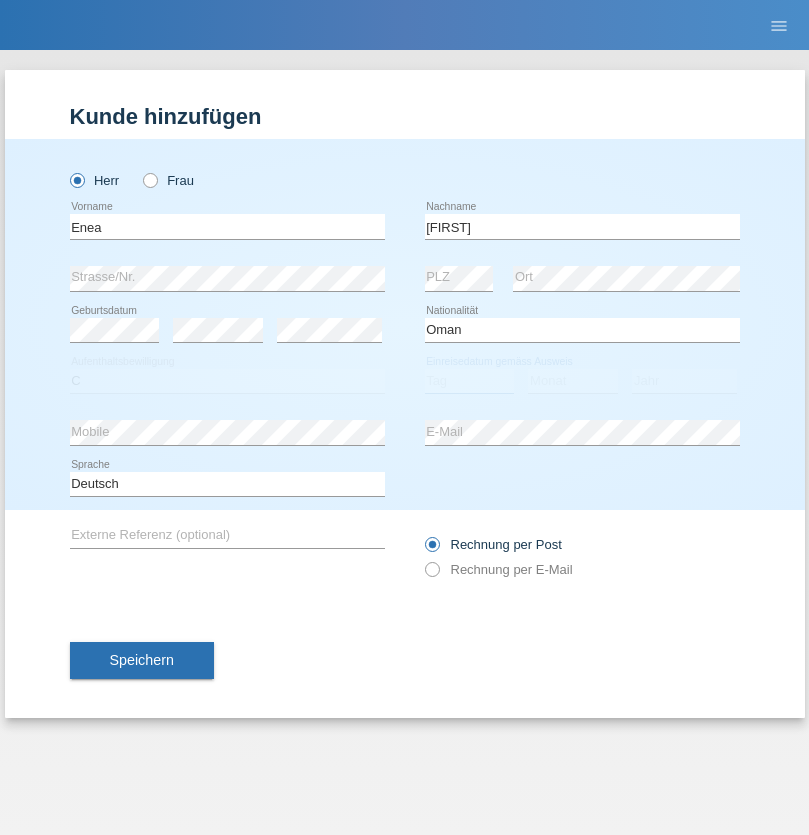 select on "17" 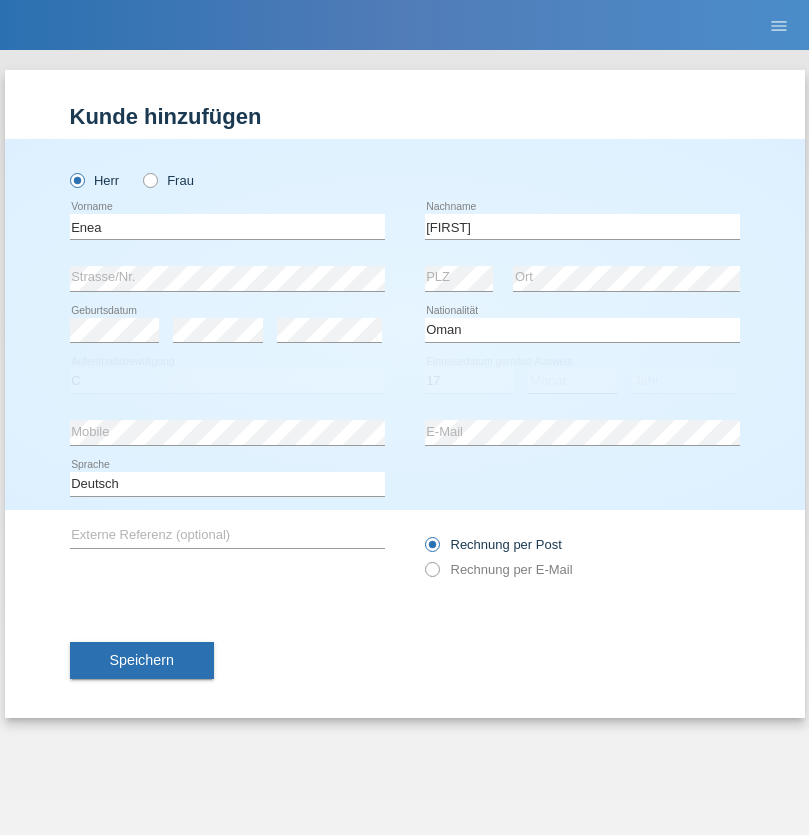 select on "06" 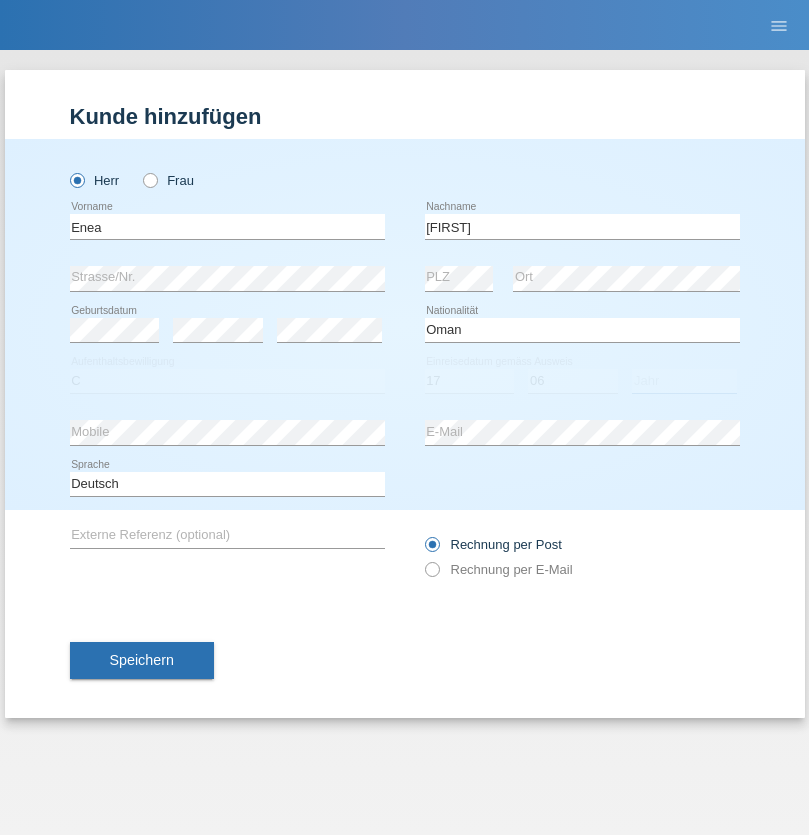 select on "2021" 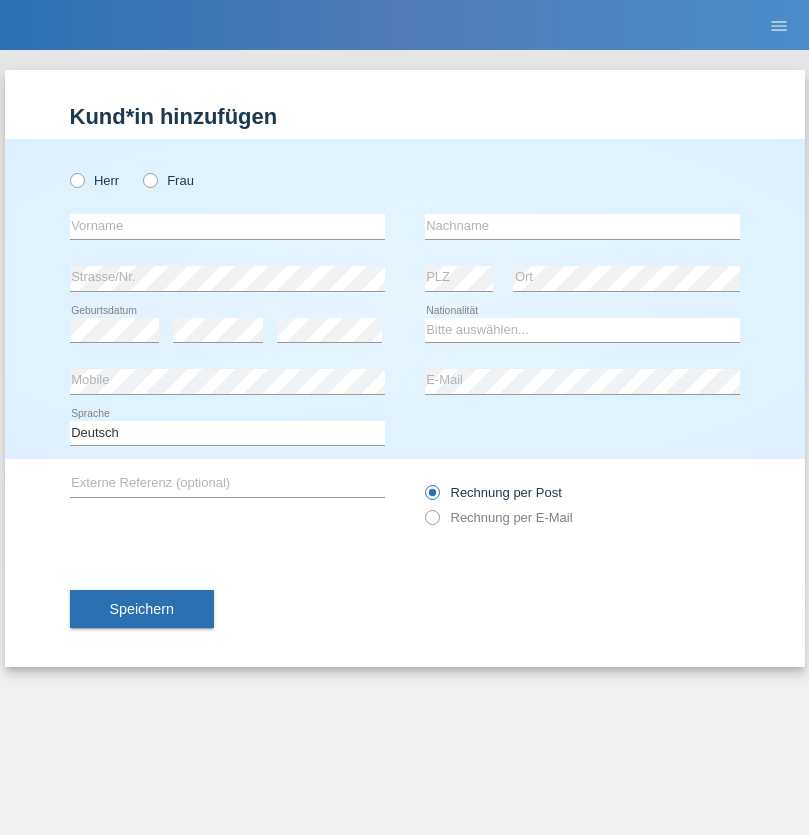 scroll, scrollTop: 0, scrollLeft: 0, axis: both 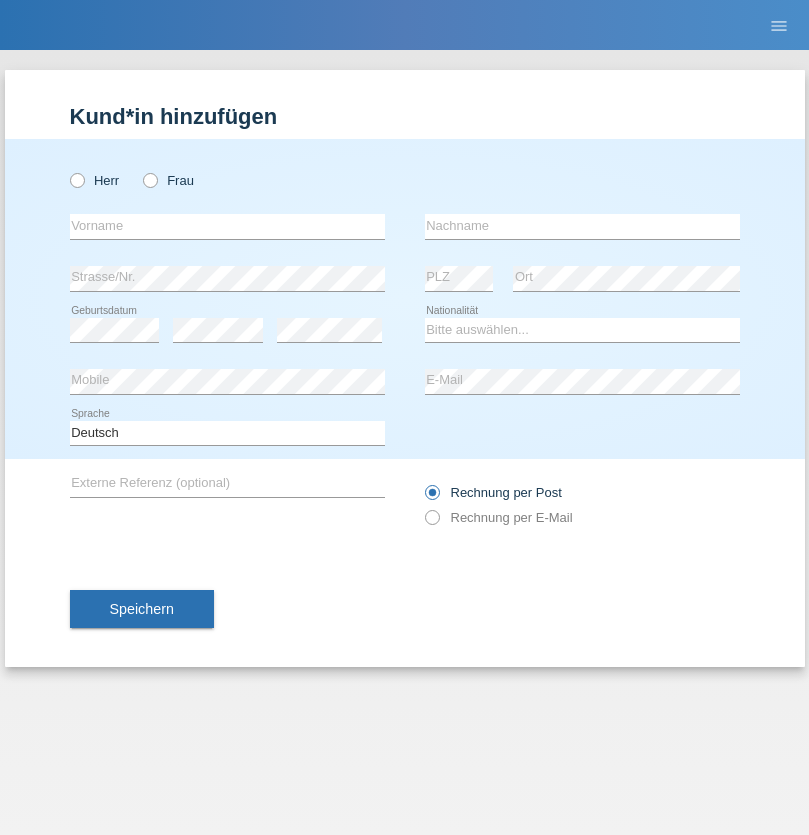 radio on "true" 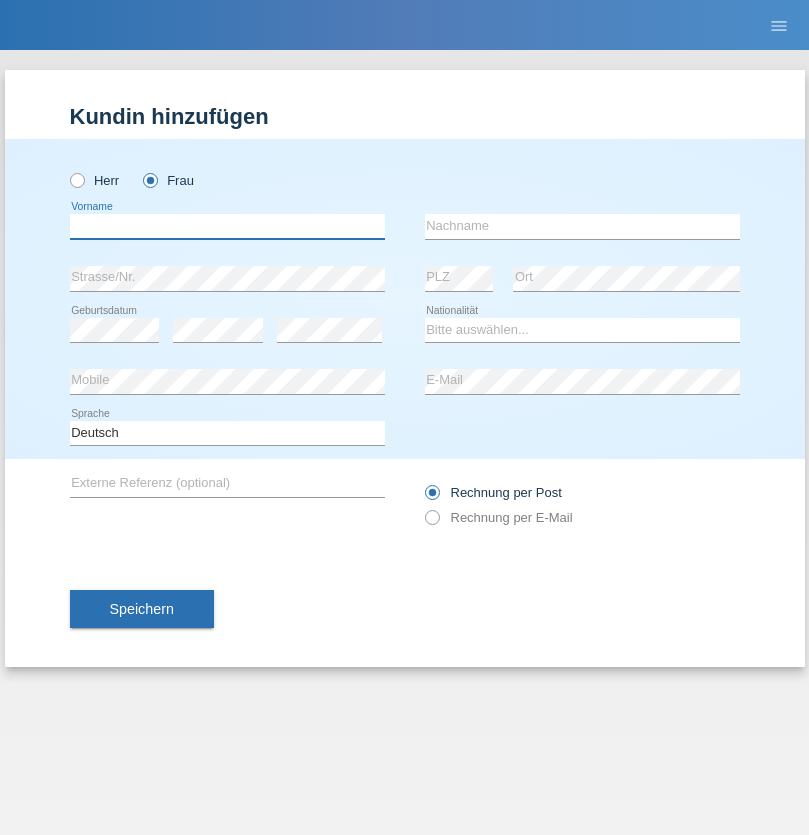 click at bounding box center [227, 226] 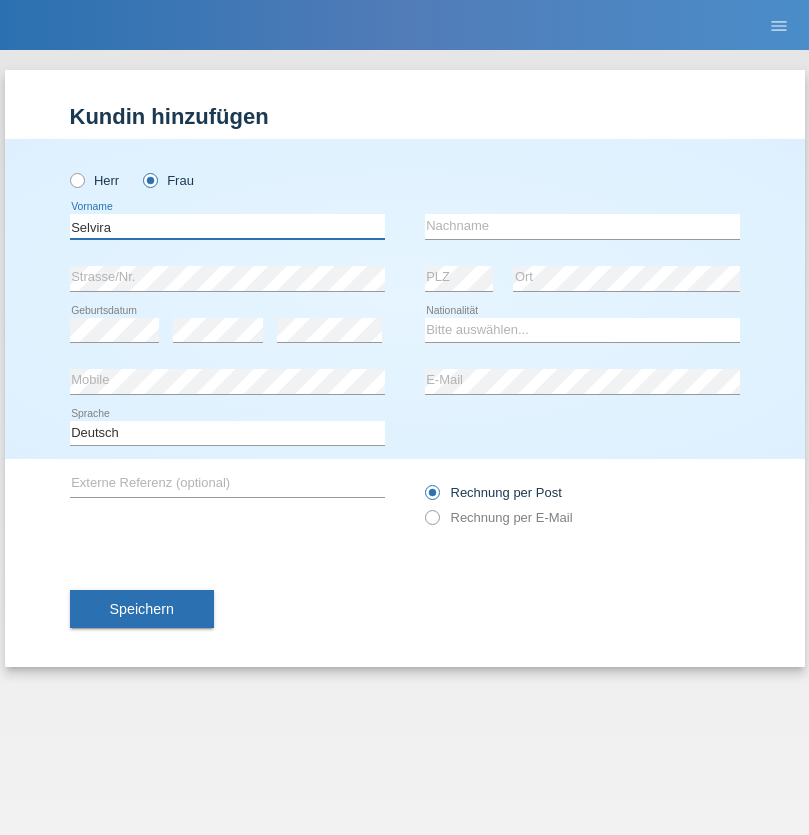 type on "Selvira" 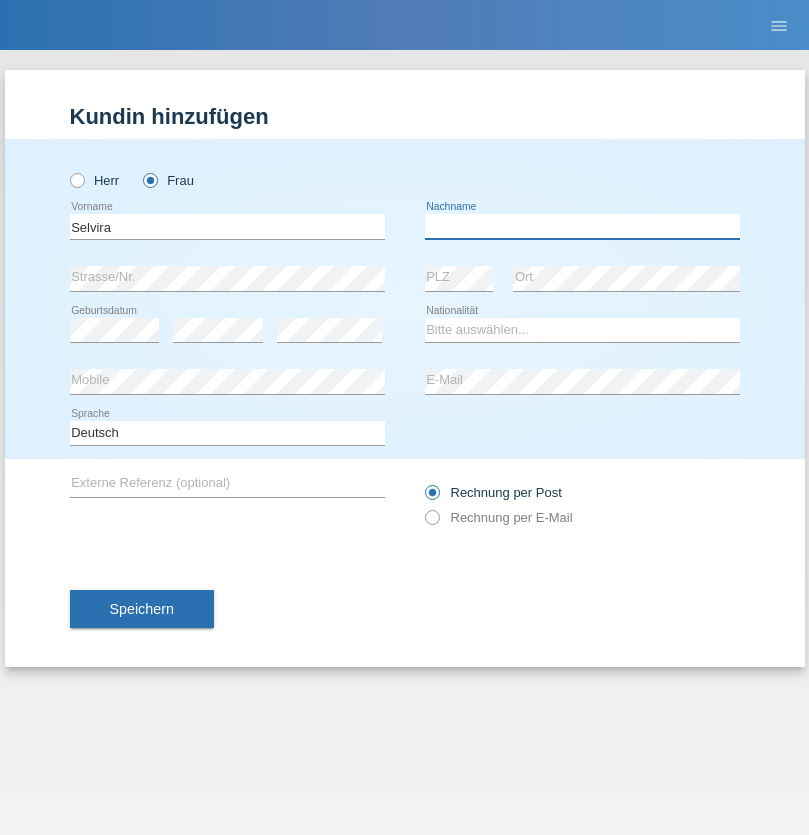 click at bounding box center (582, 226) 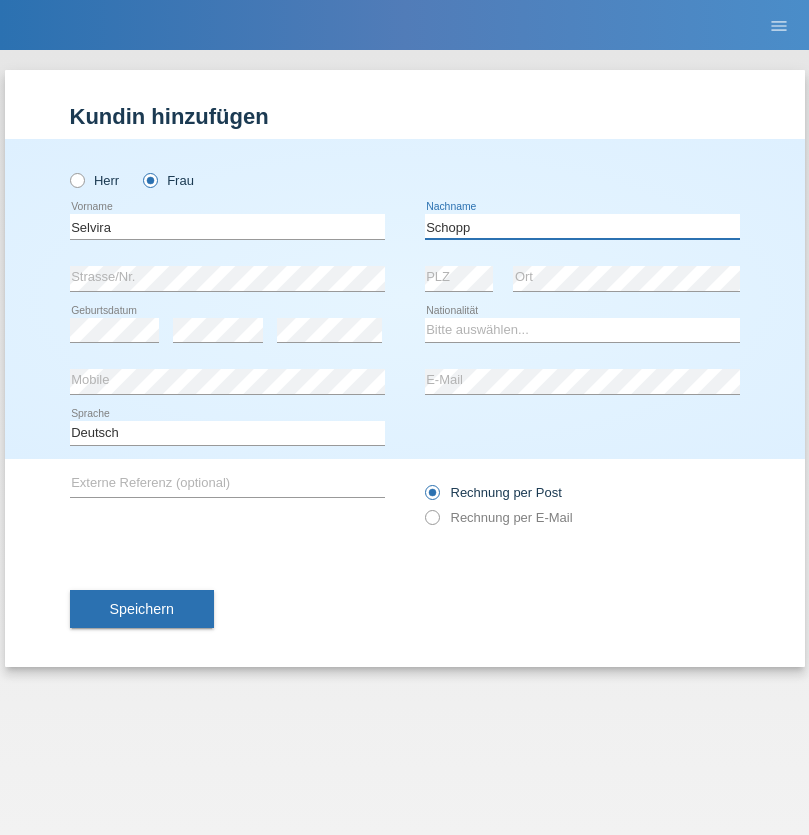 type on "Schopp" 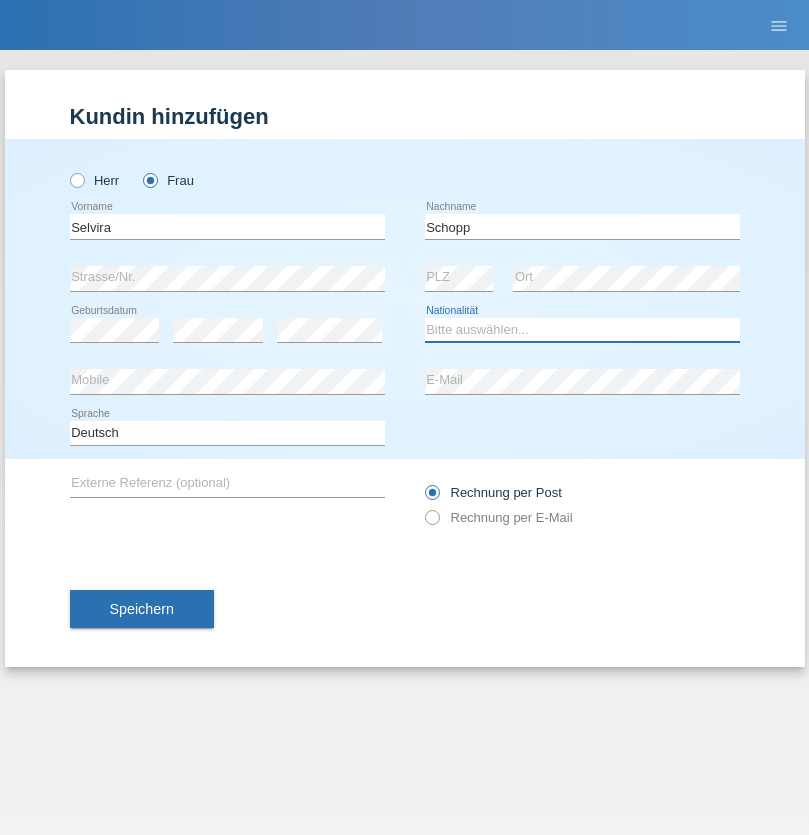 select on "CH" 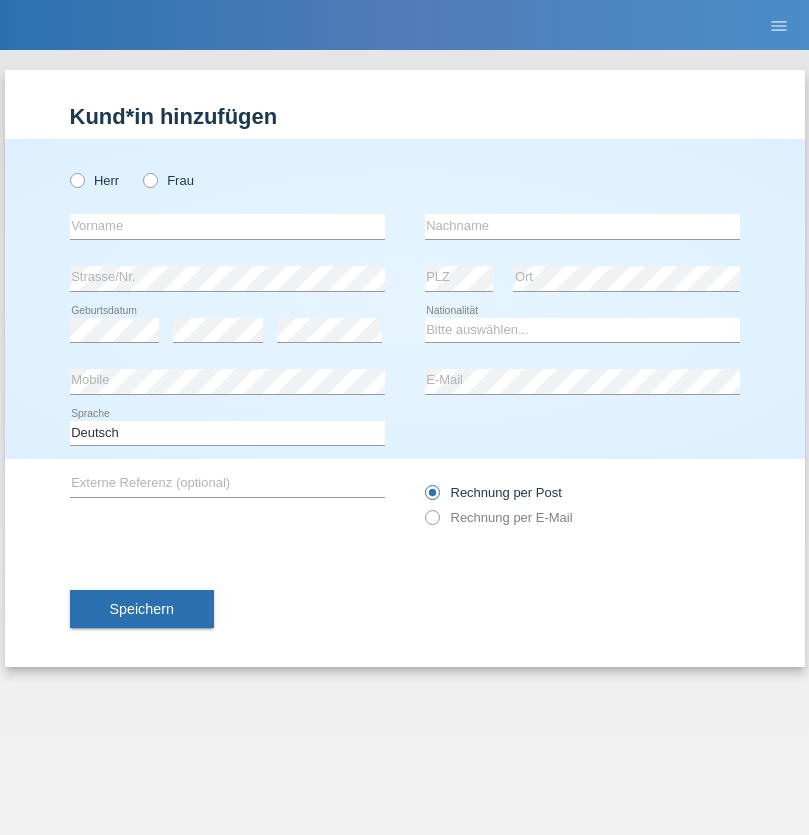 scroll, scrollTop: 0, scrollLeft: 0, axis: both 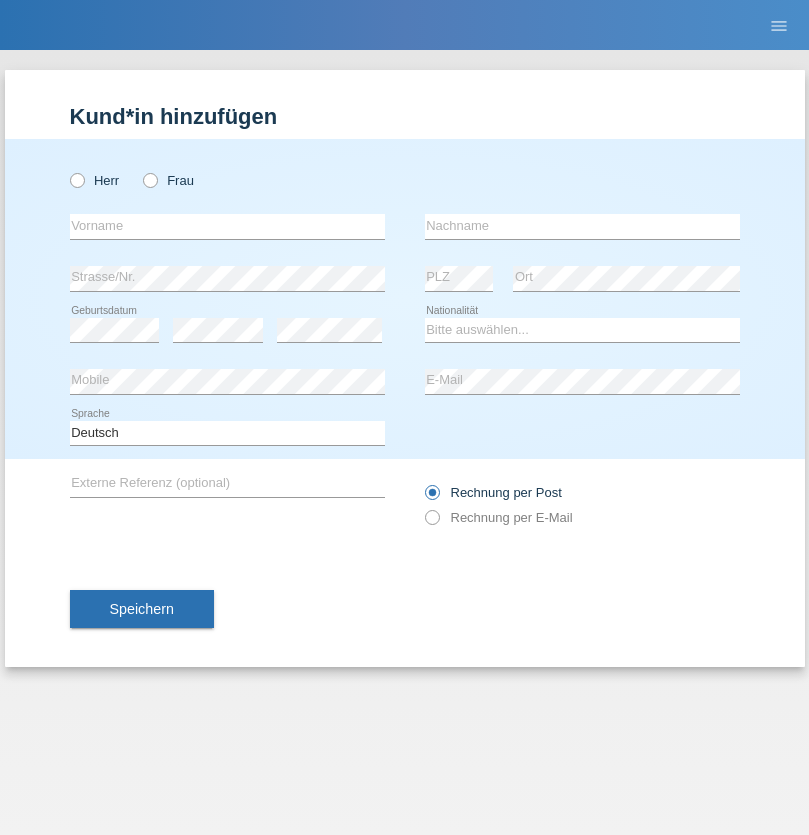 radio on "true" 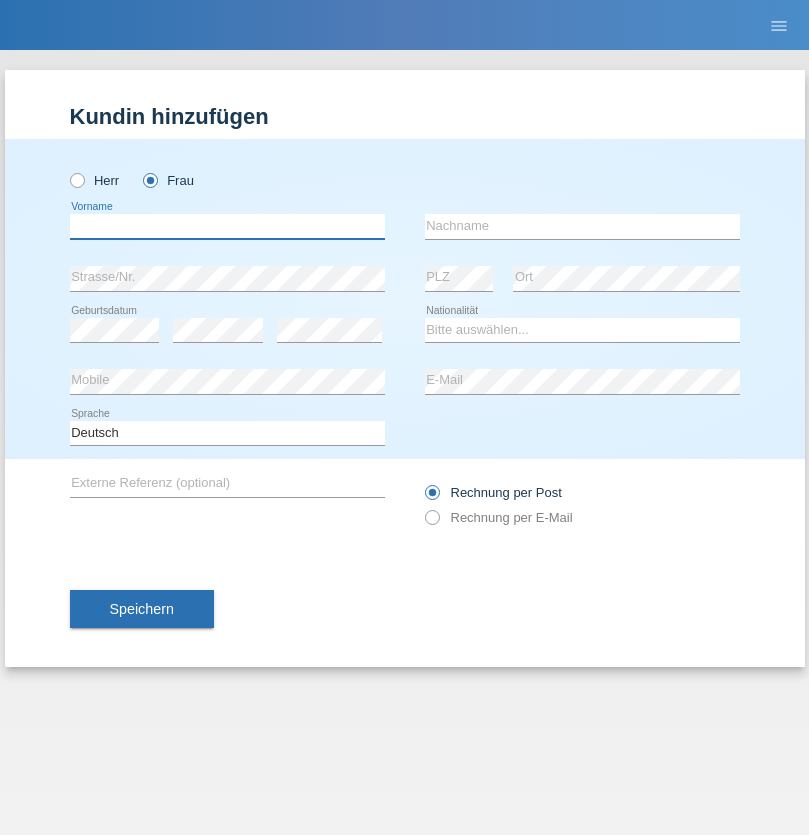 click at bounding box center [227, 226] 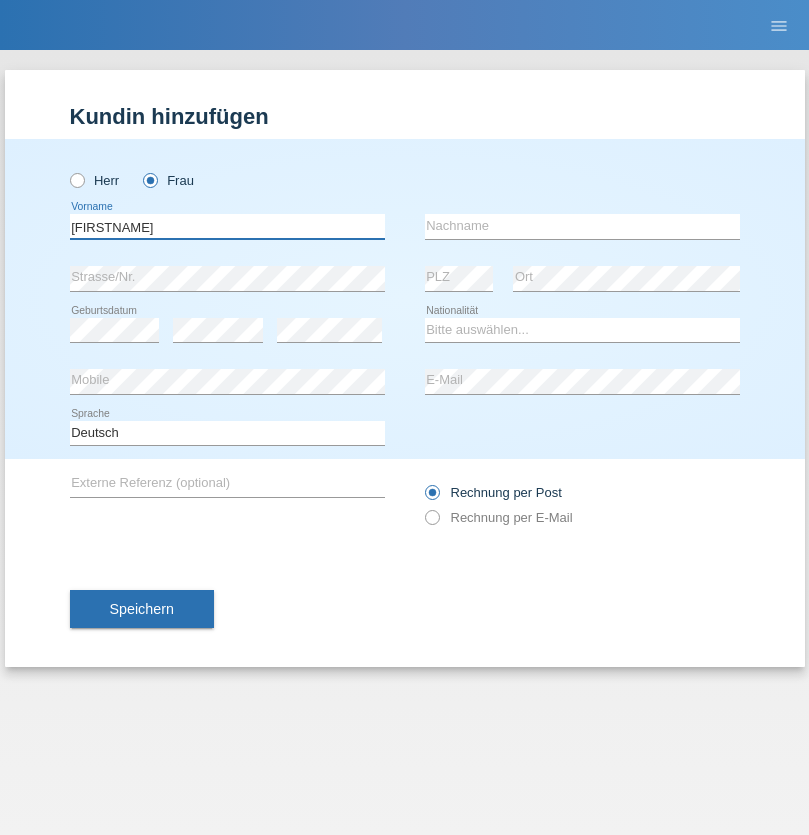 type on "[FIRSTNAME]" 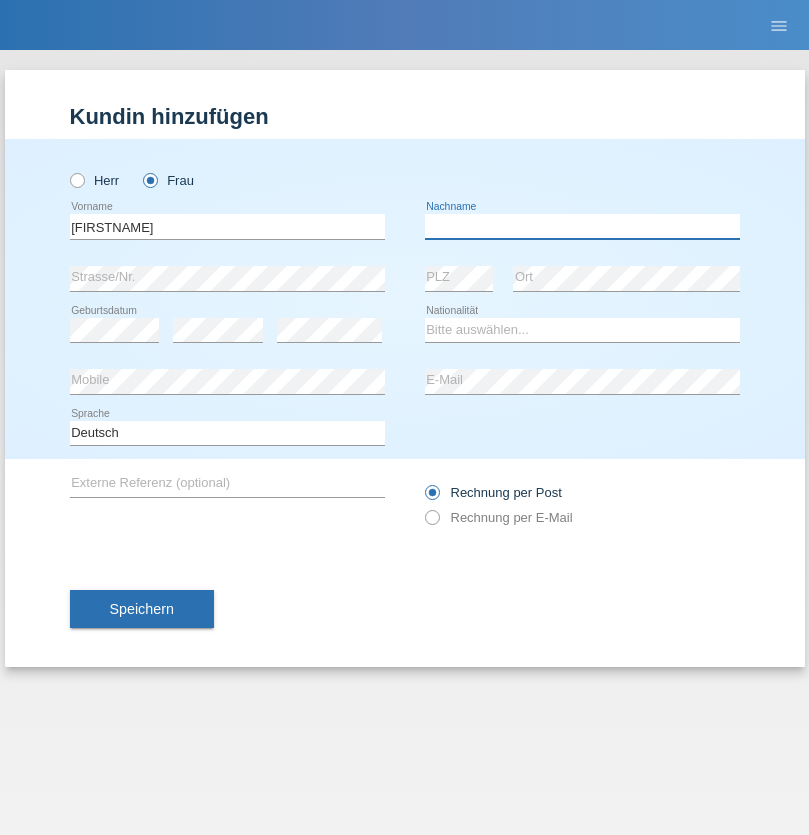 click at bounding box center [582, 226] 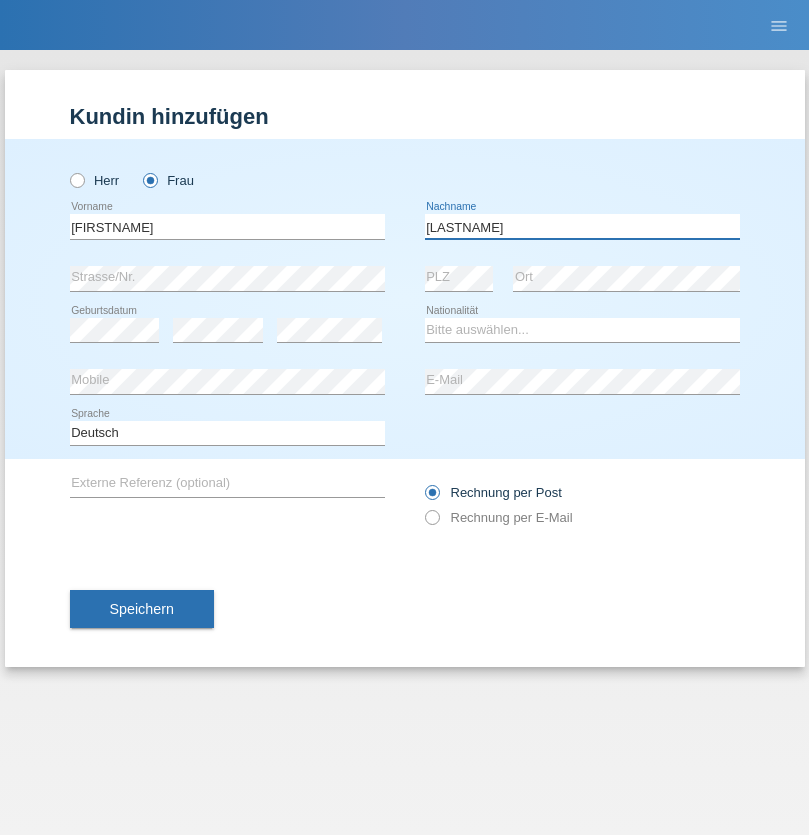 type on "BERNATOVA" 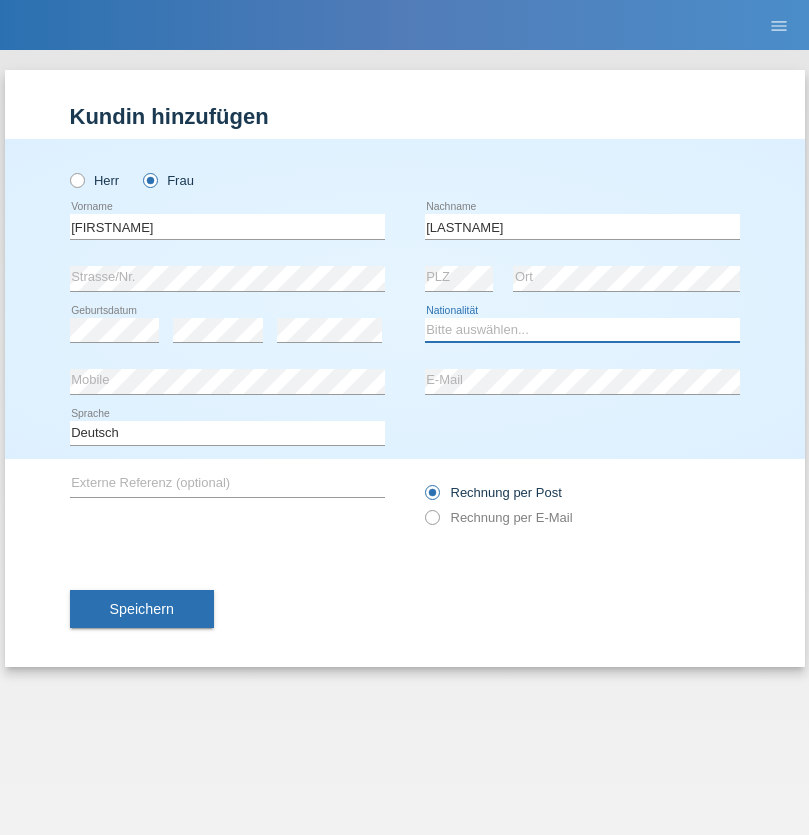 select on "SK" 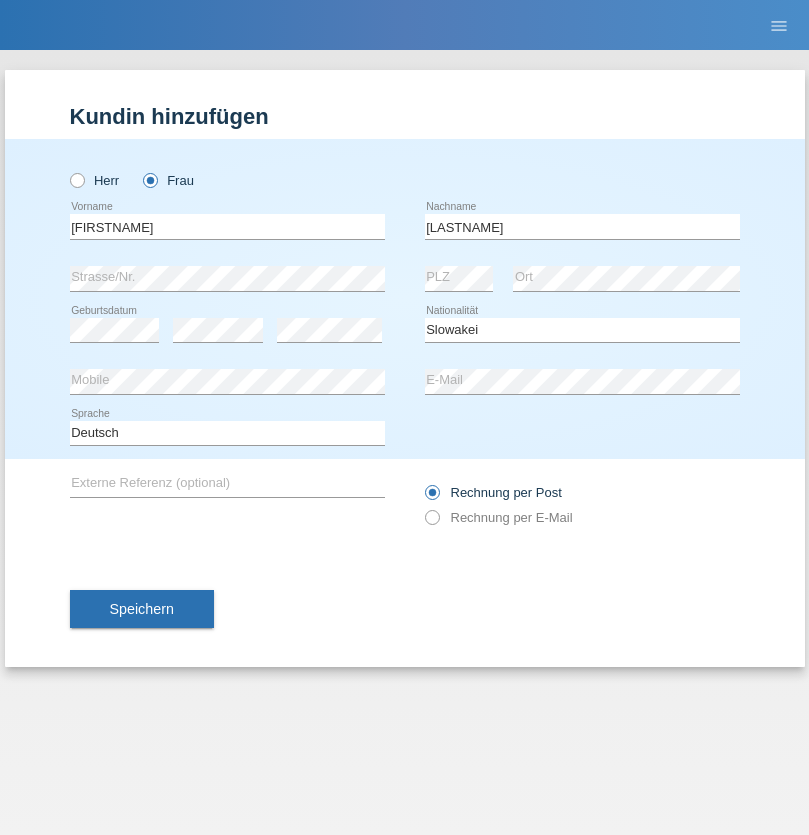 select on "C" 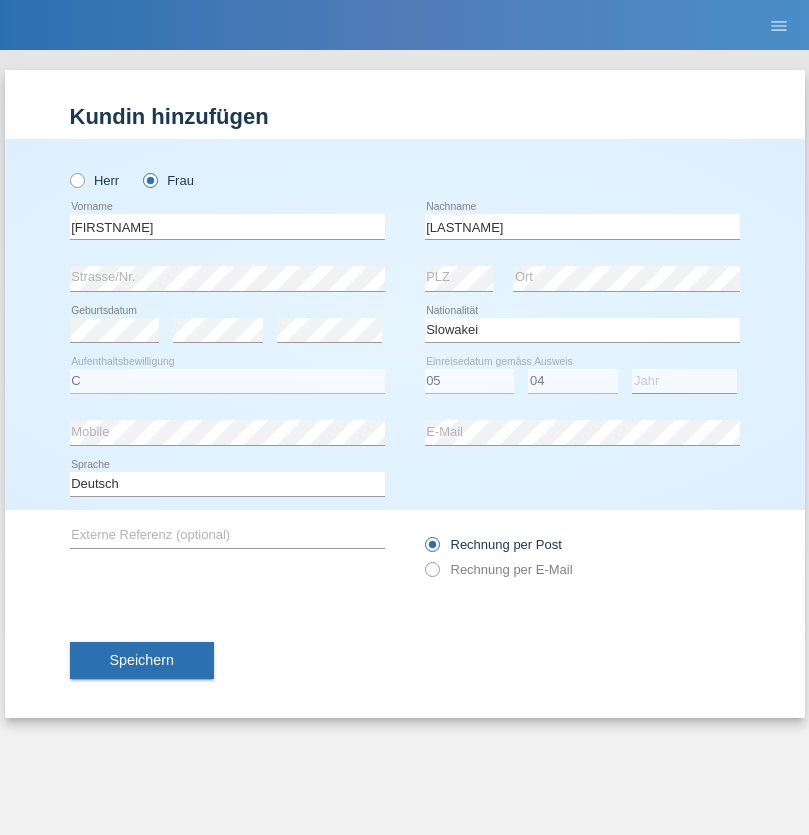 select on "2014" 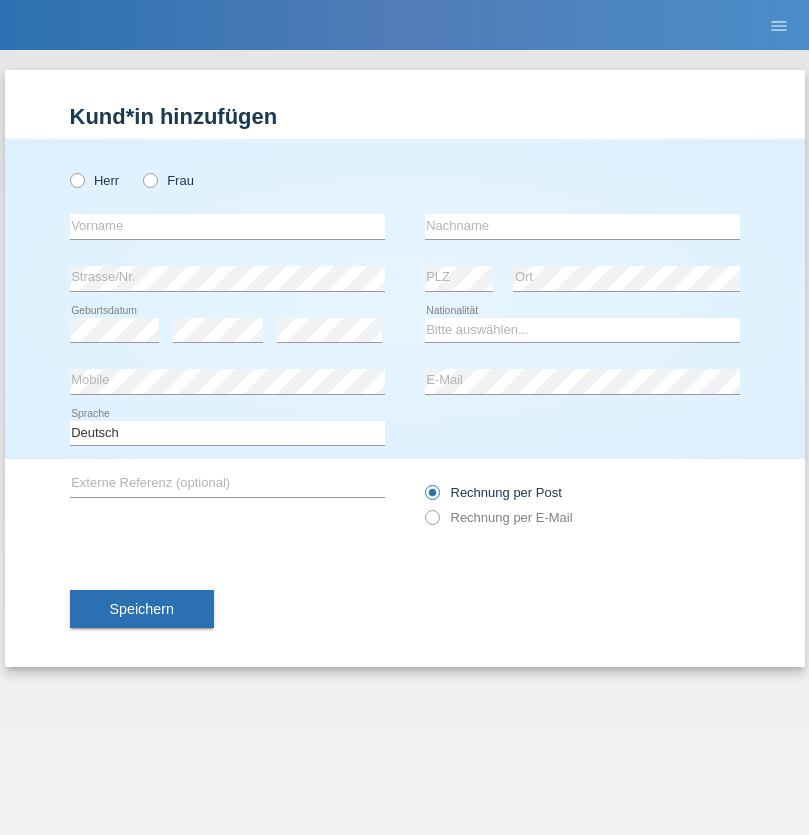 scroll, scrollTop: 0, scrollLeft: 0, axis: both 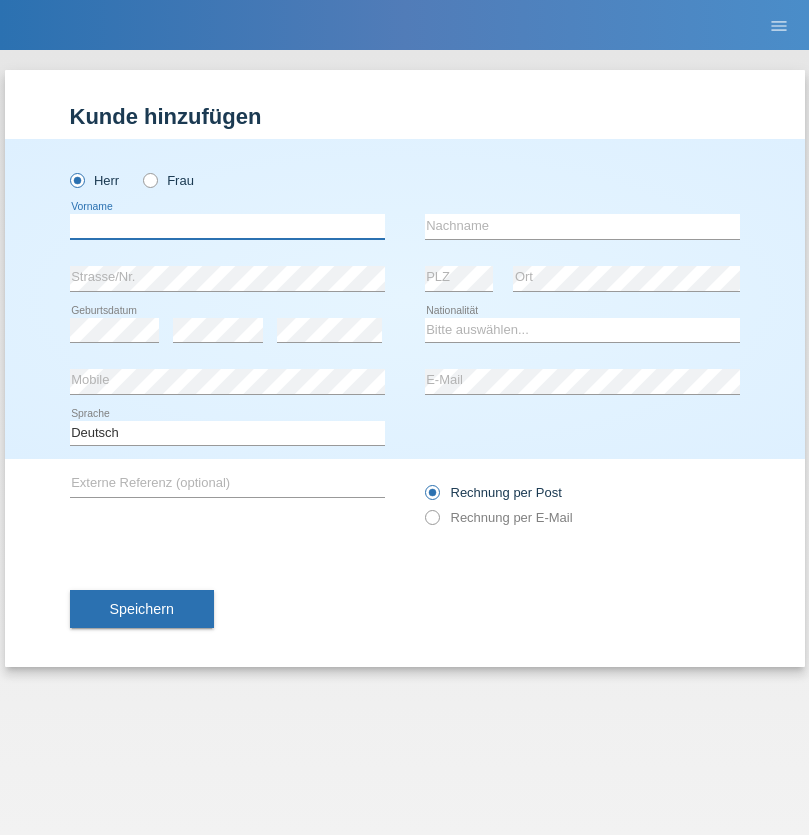 click at bounding box center [227, 226] 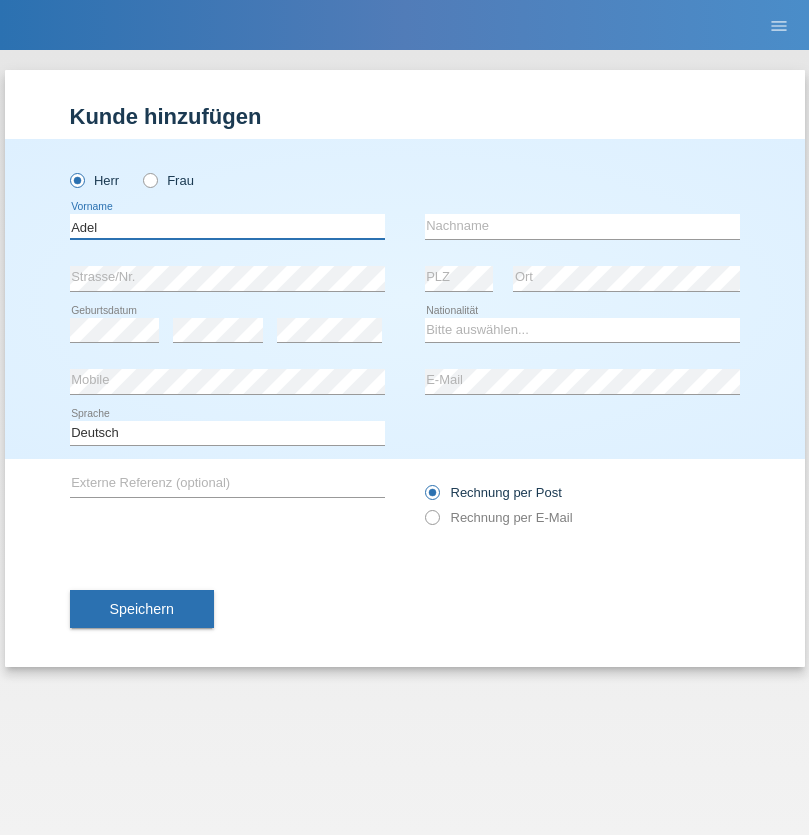 type on "Adel" 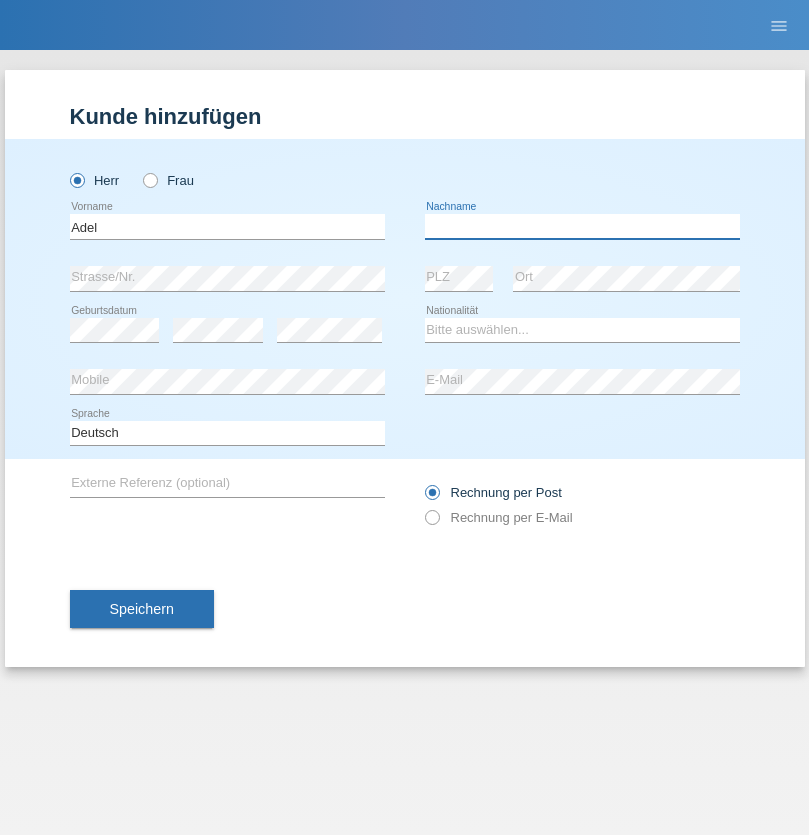 click at bounding box center (582, 226) 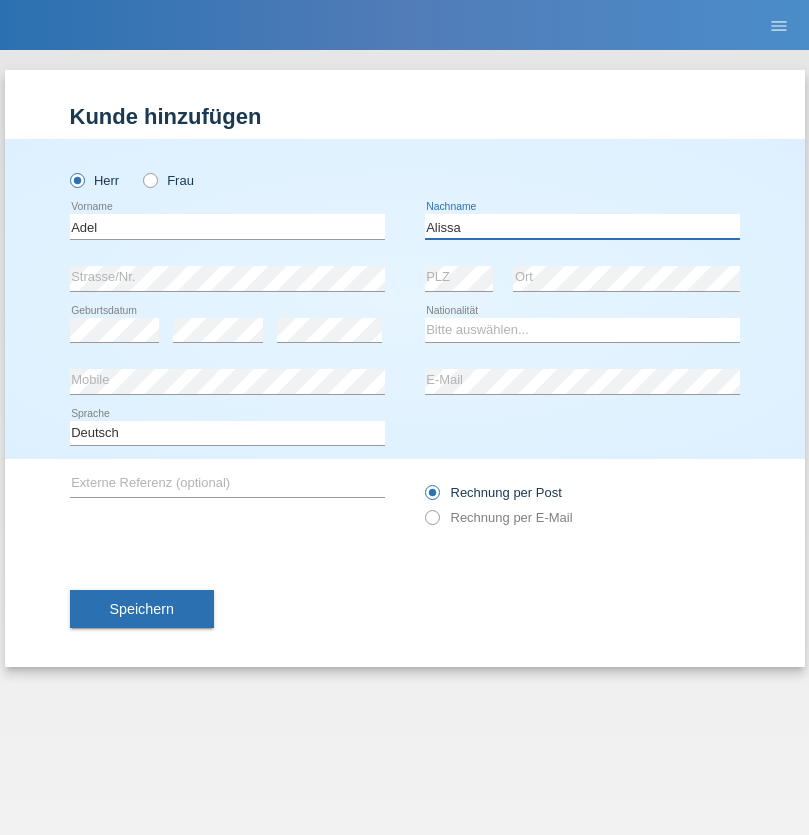 type on "Alissa" 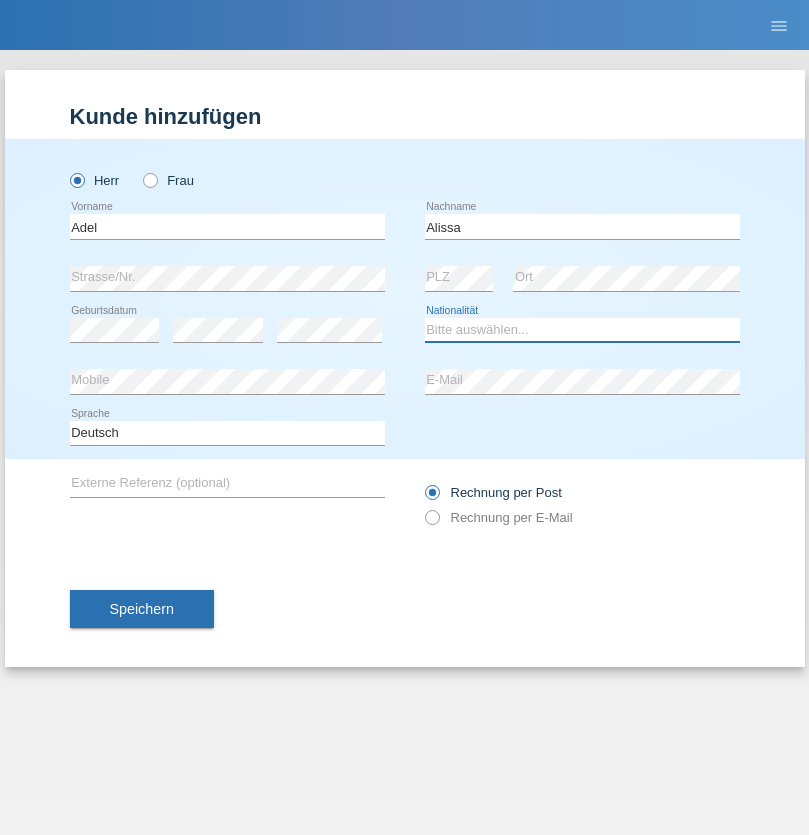 select on "SY" 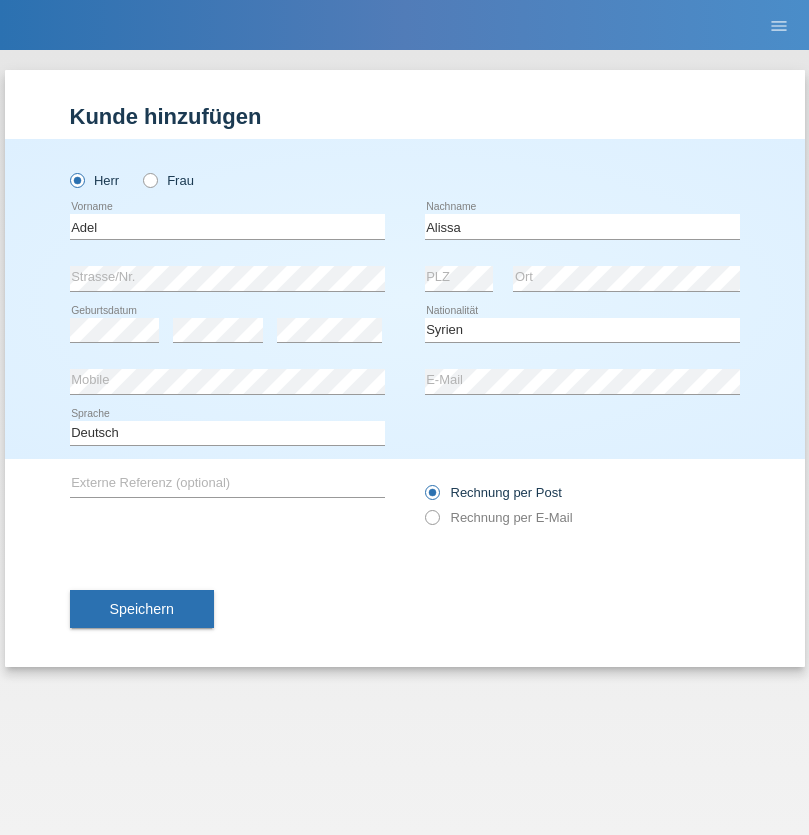 select on "C" 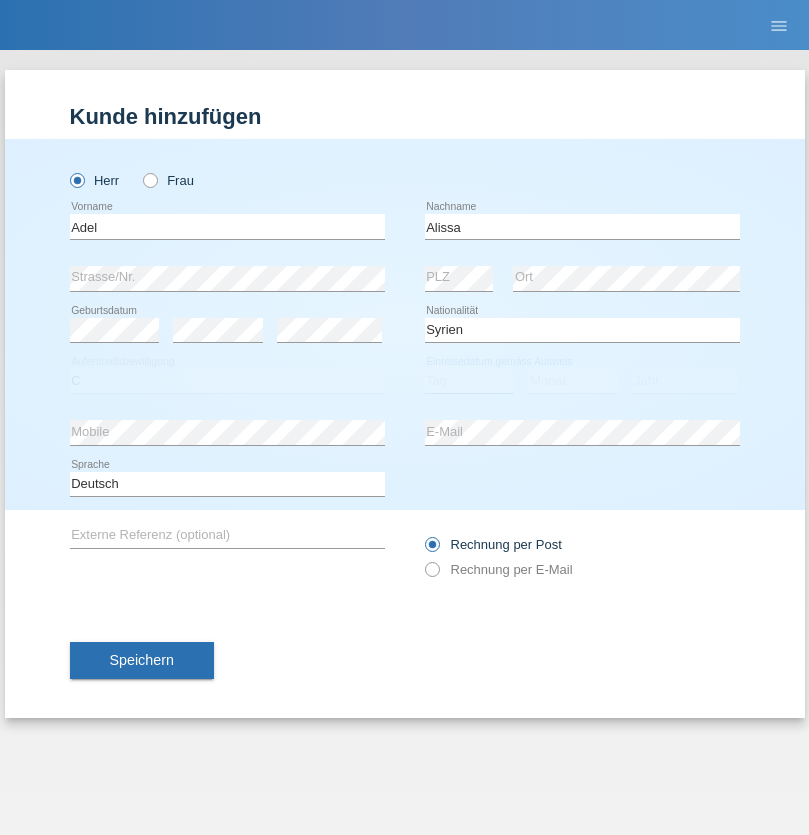 select on "20" 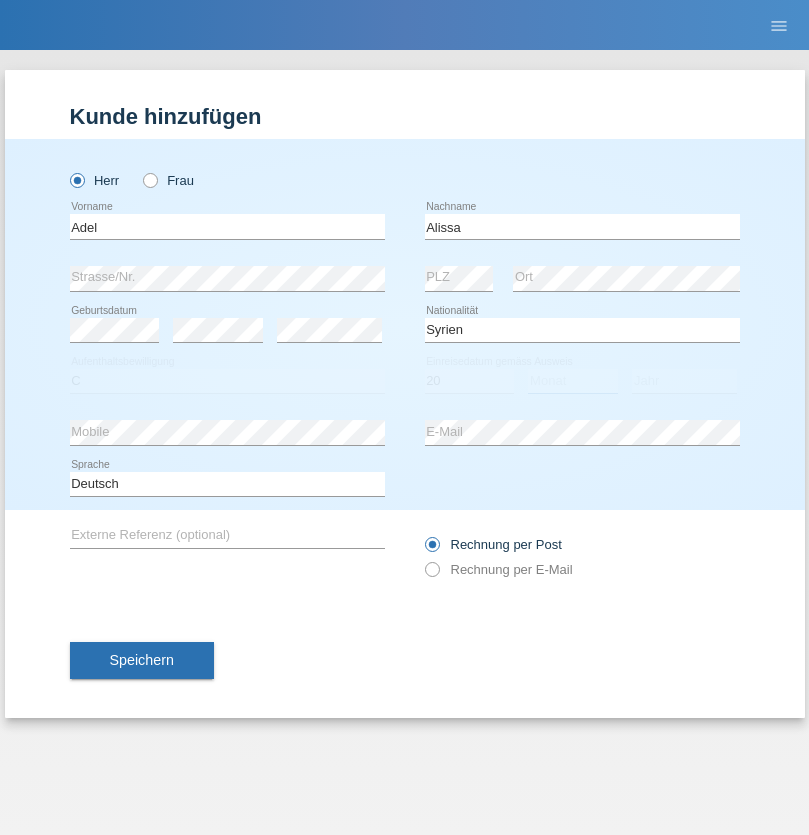 select on "09" 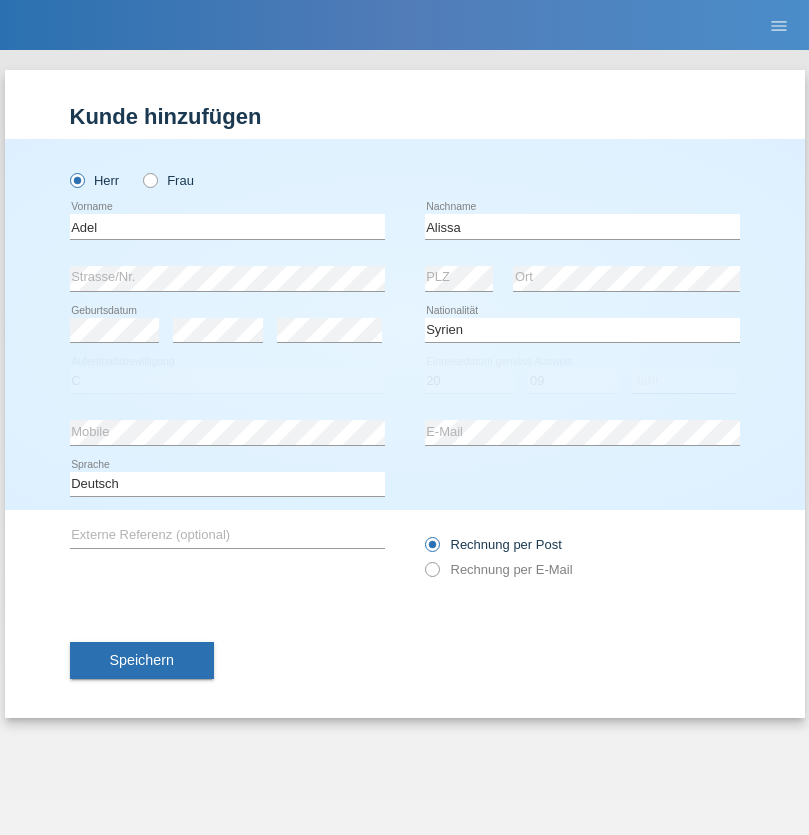 select on "2018" 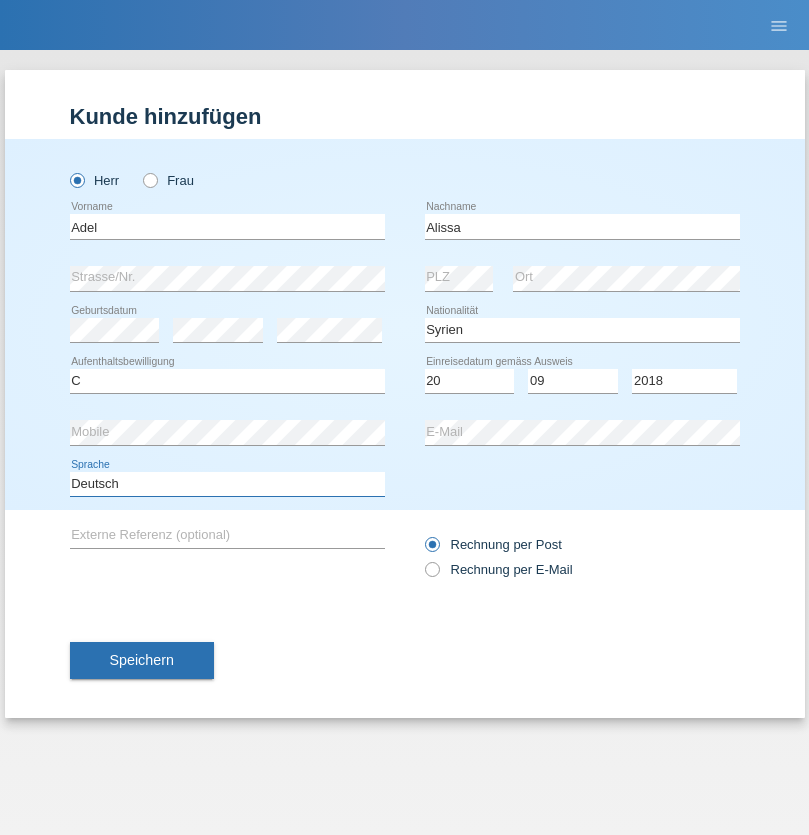 select on "en" 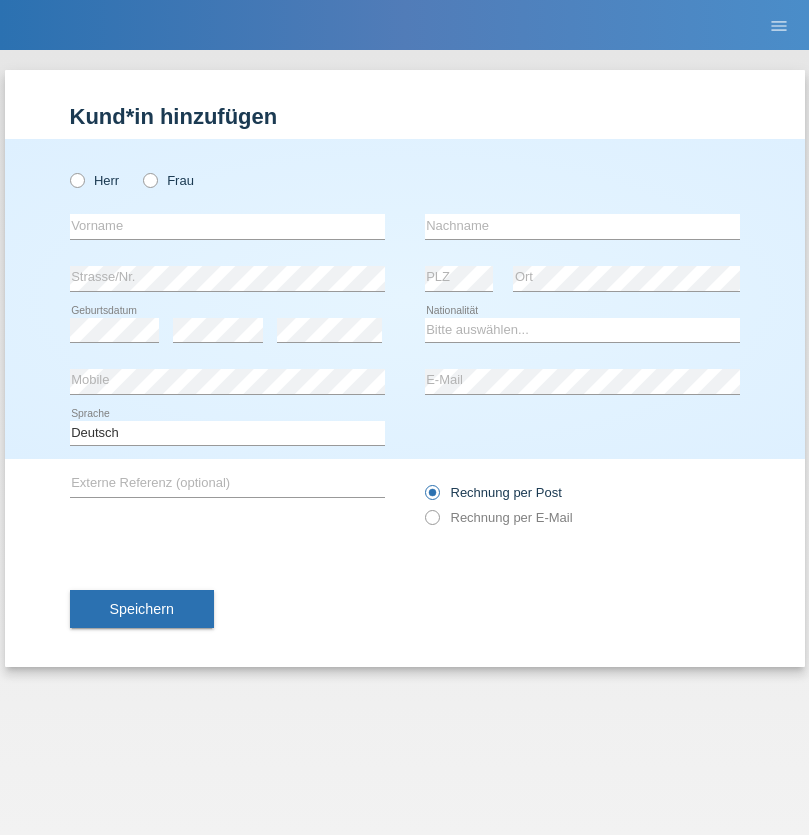 scroll, scrollTop: 0, scrollLeft: 0, axis: both 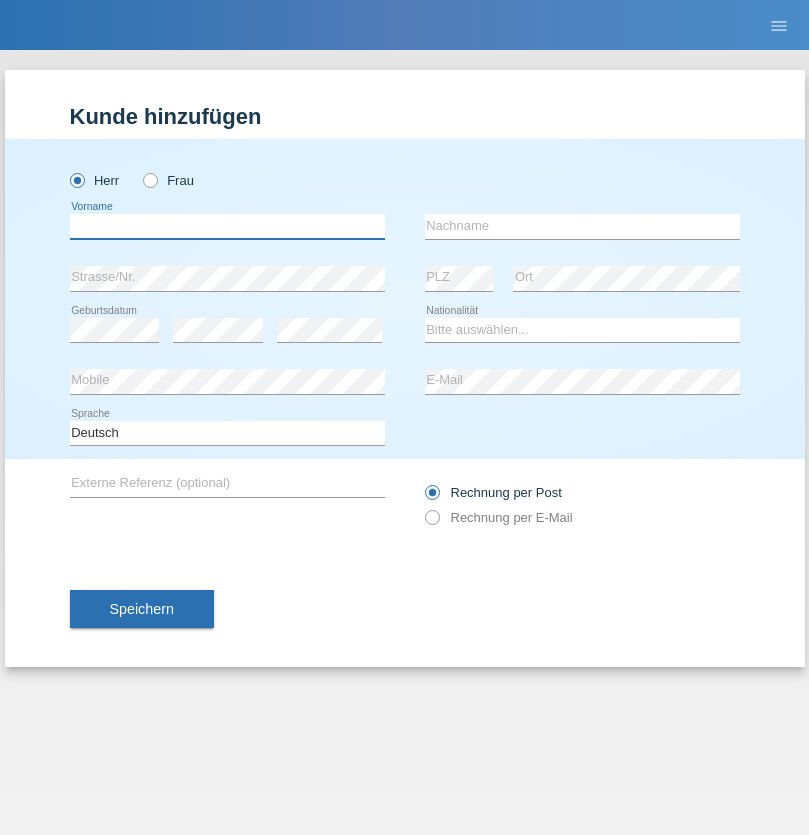 click at bounding box center (227, 226) 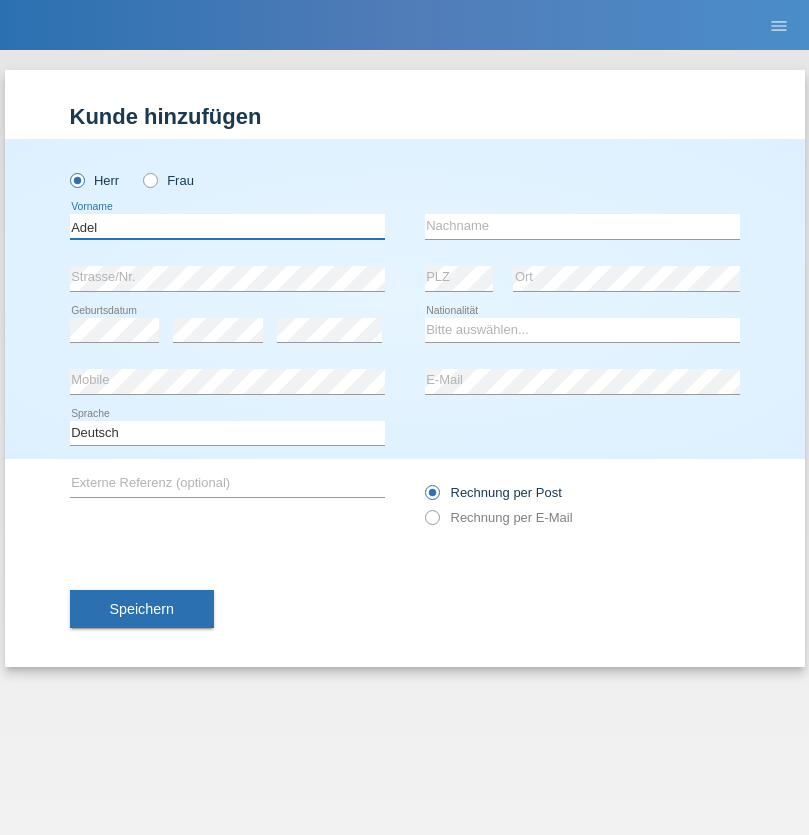 type on "Adel" 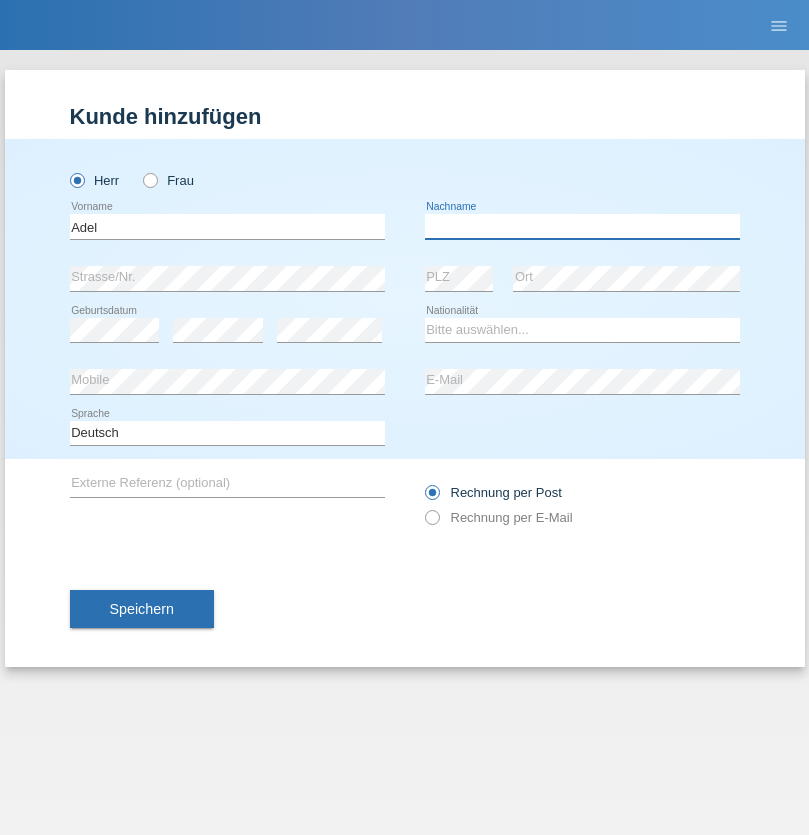 click at bounding box center [582, 226] 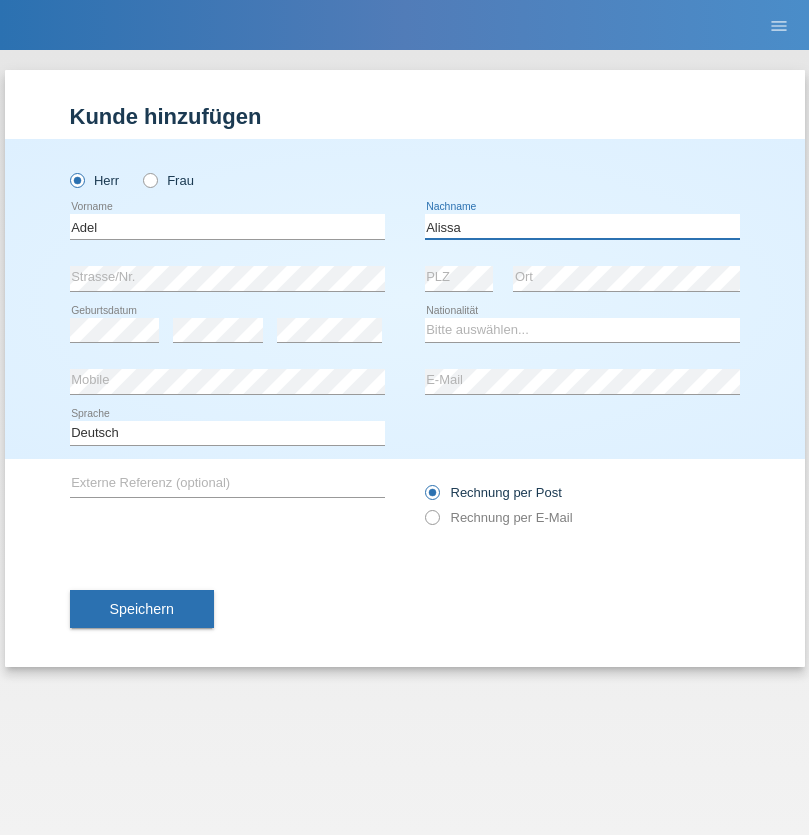 type on "Alissa" 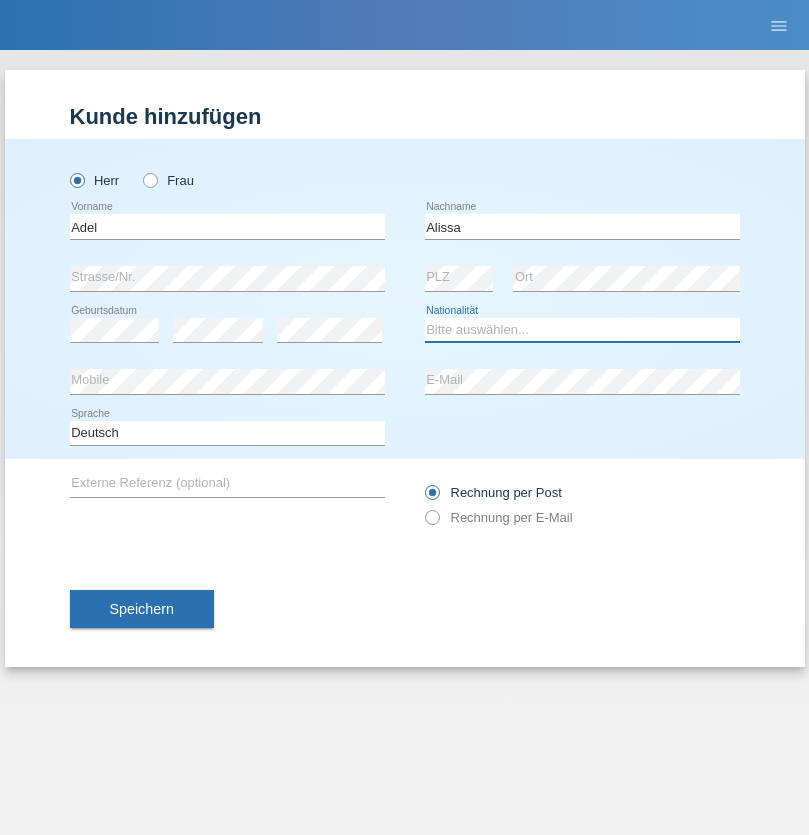 select on "SY" 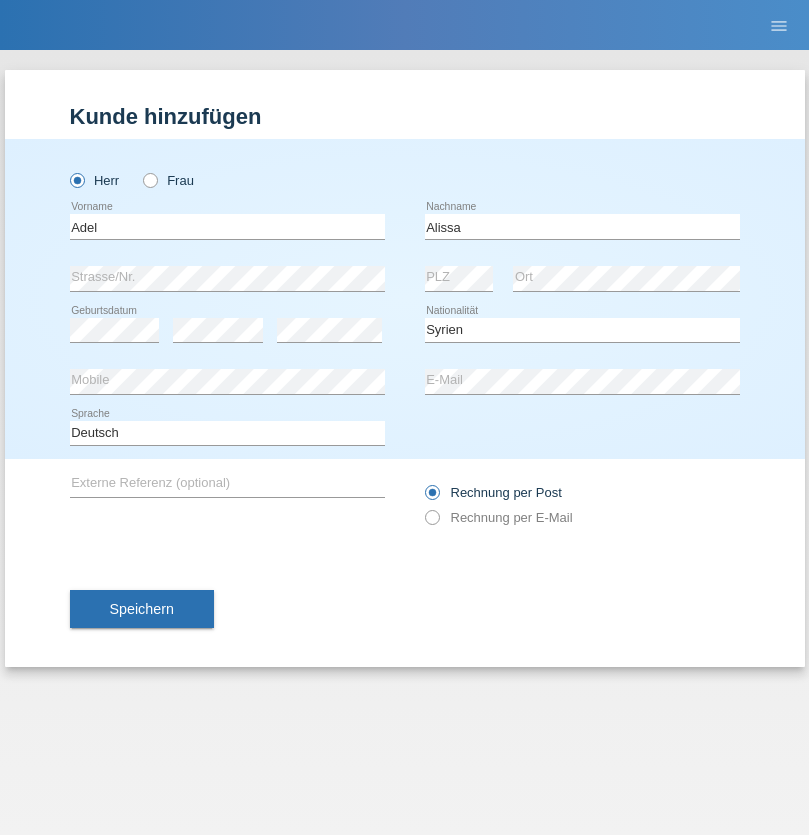 select on "C" 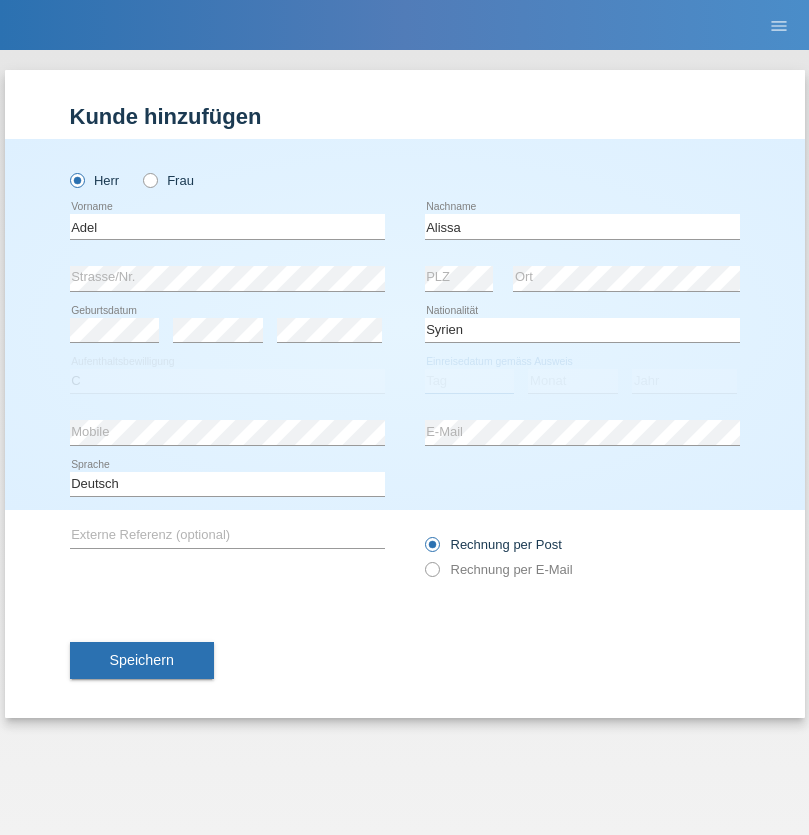 select on "20" 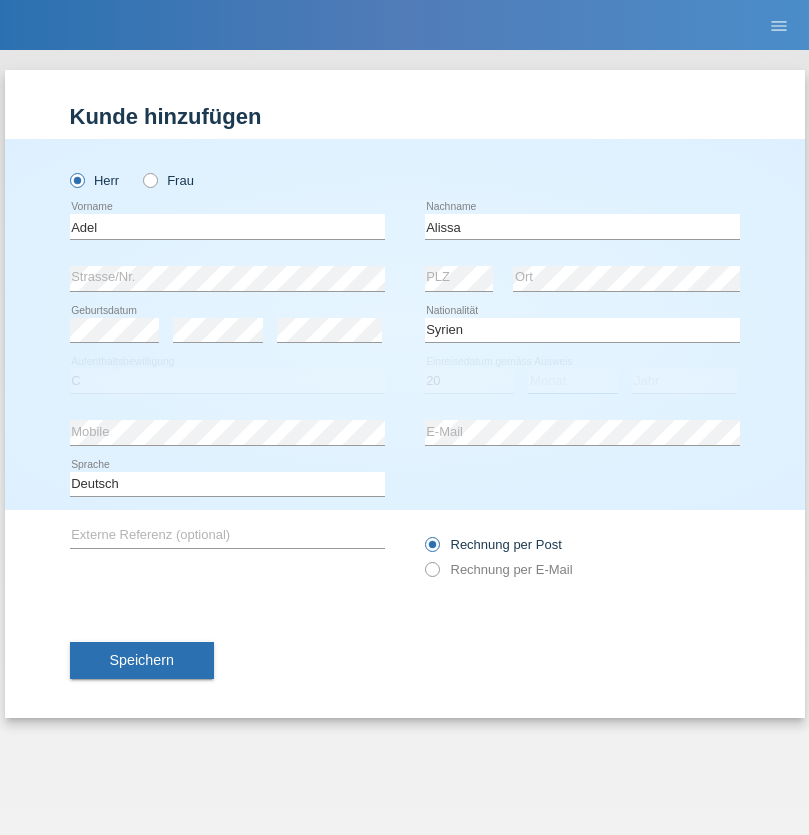 select on "09" 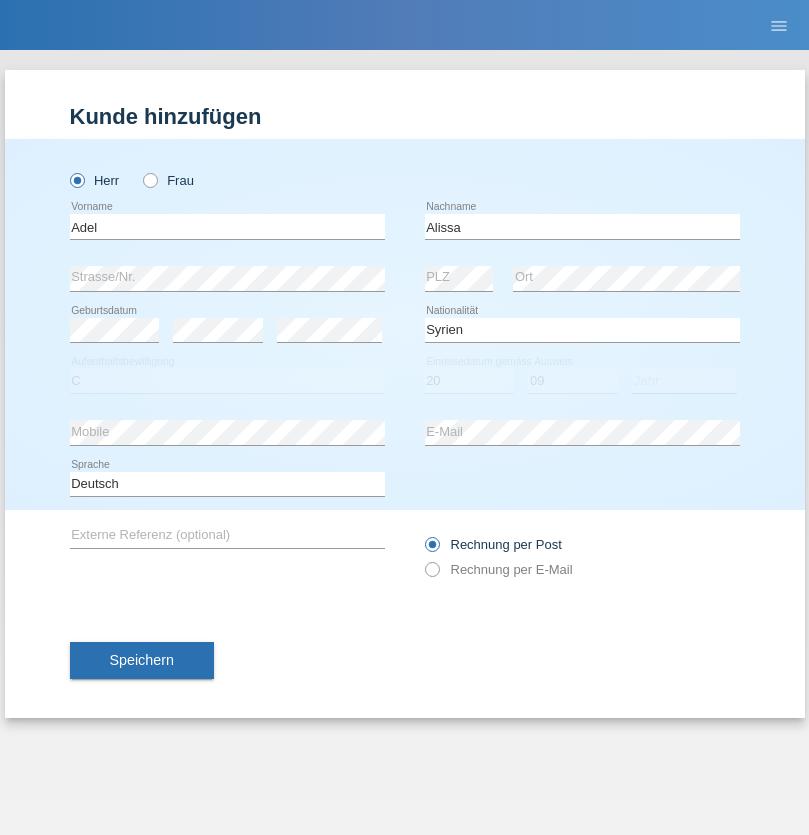 select on "2018" 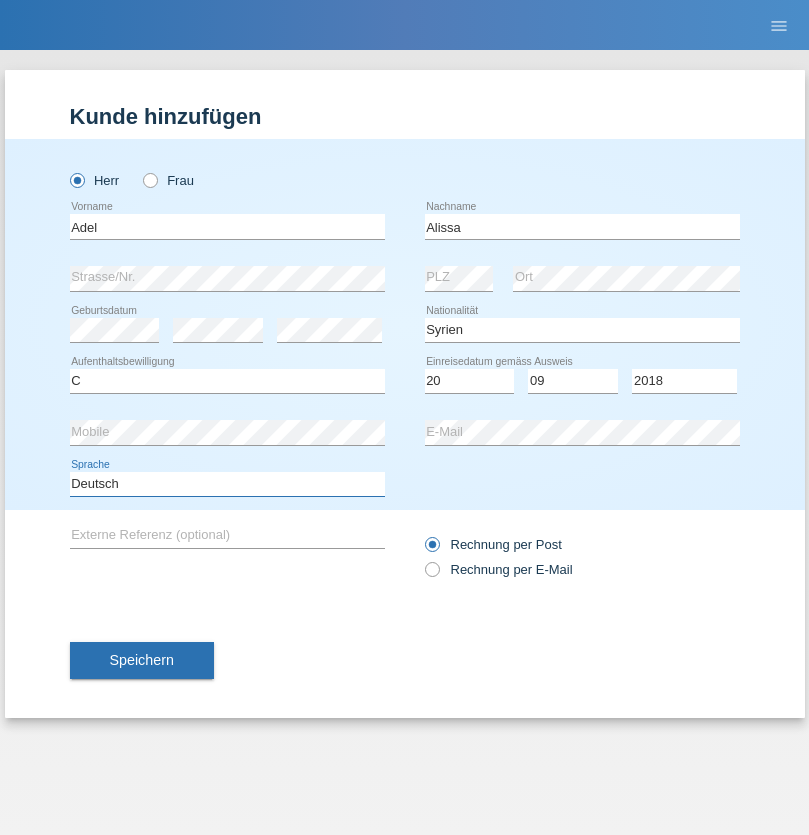 select on "en" 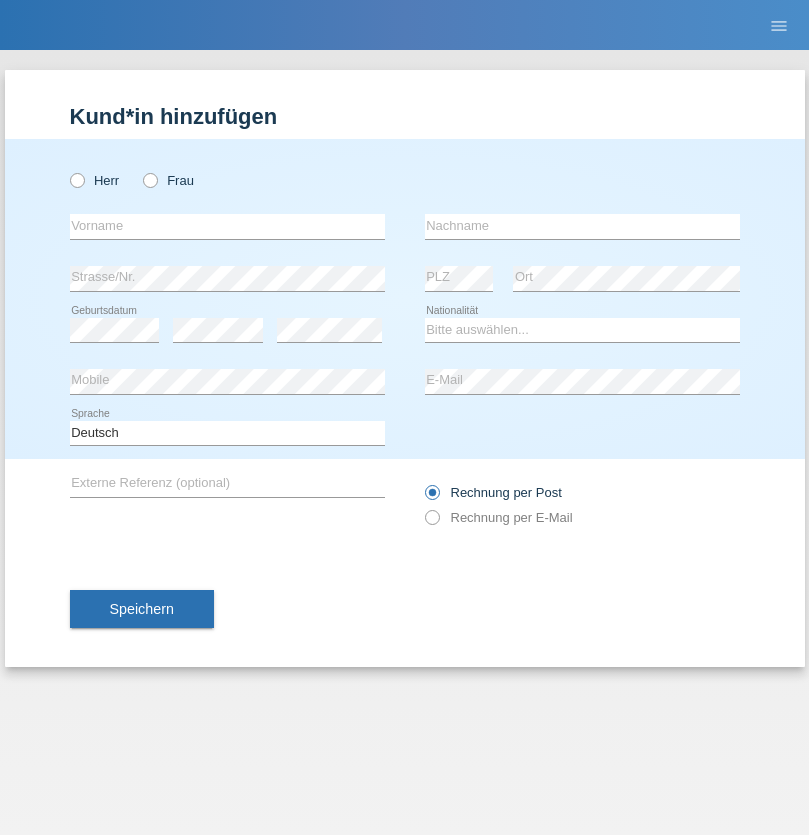 scroll, scrollTop: 0, scrollLeft: 0, axis: both 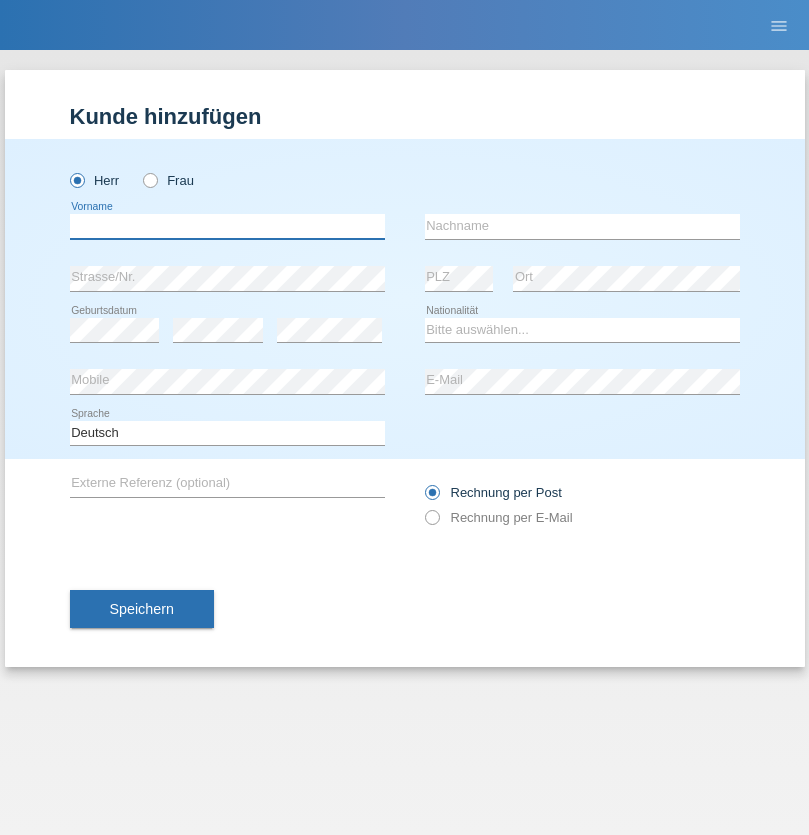 click at bounding box center (227, 226) 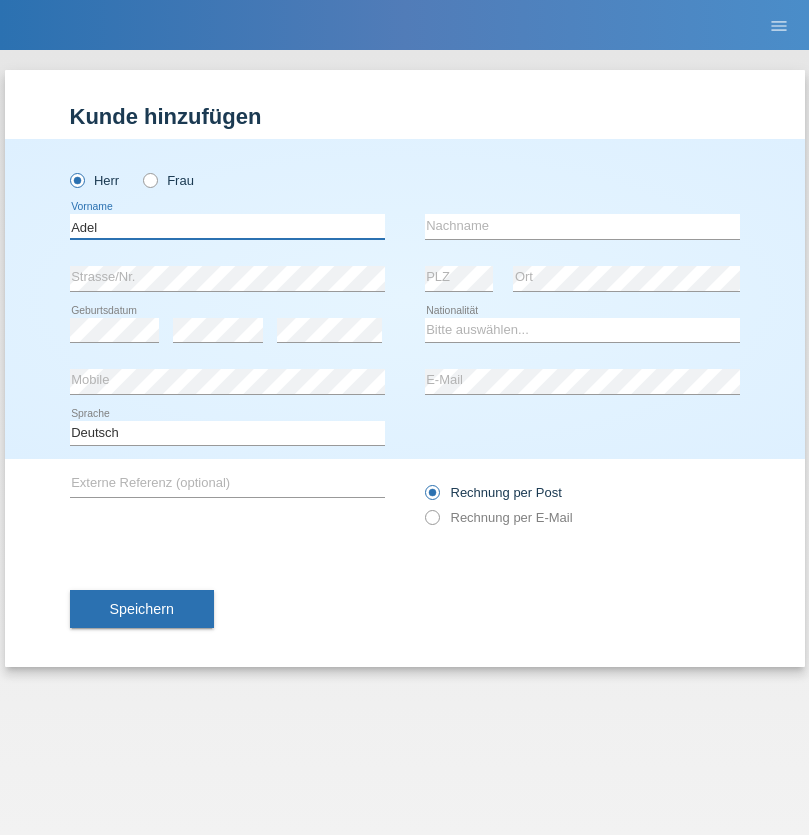 type on "Adel" 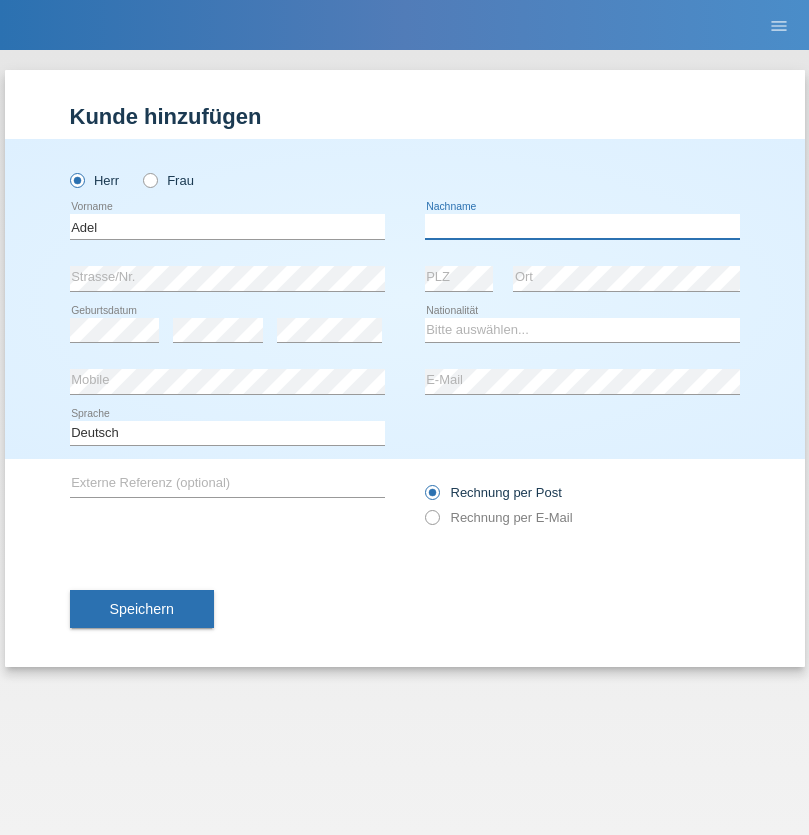 click at bounding box center [582, 226] 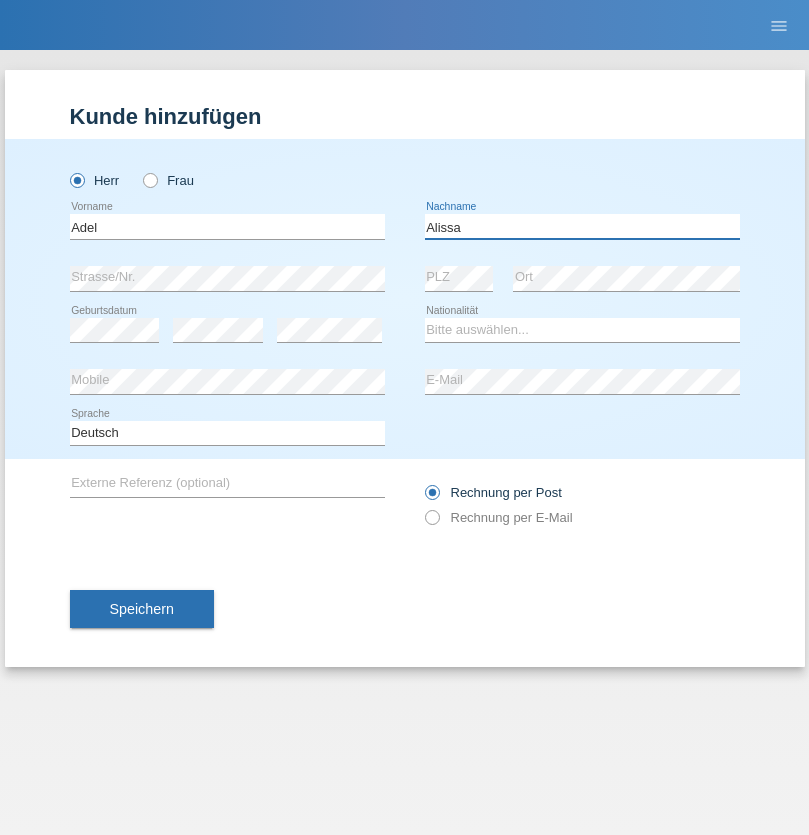 type on "Alissa" 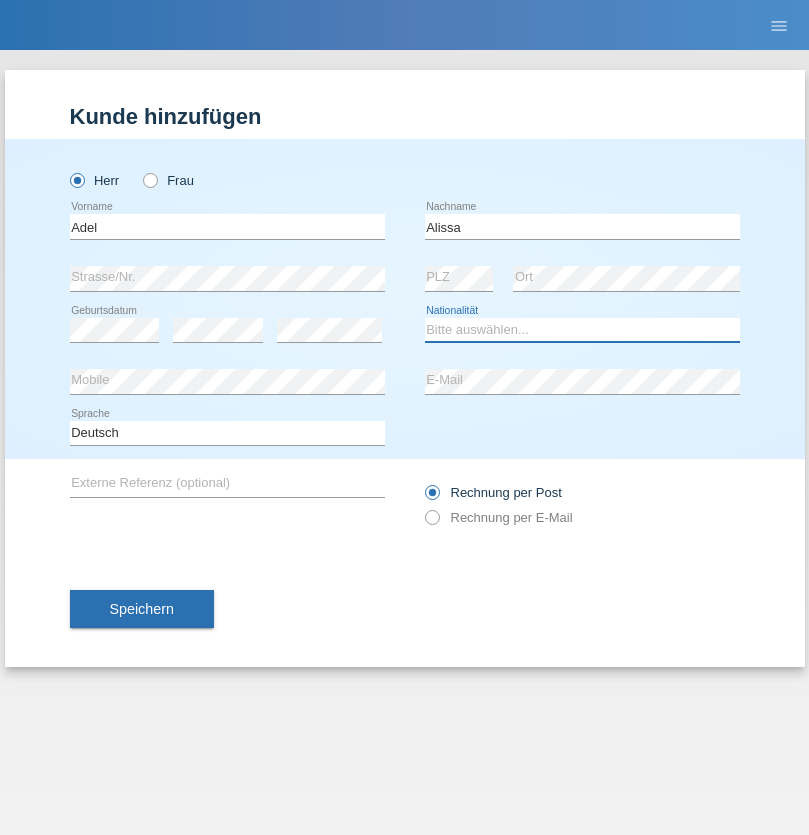 select on "SY" 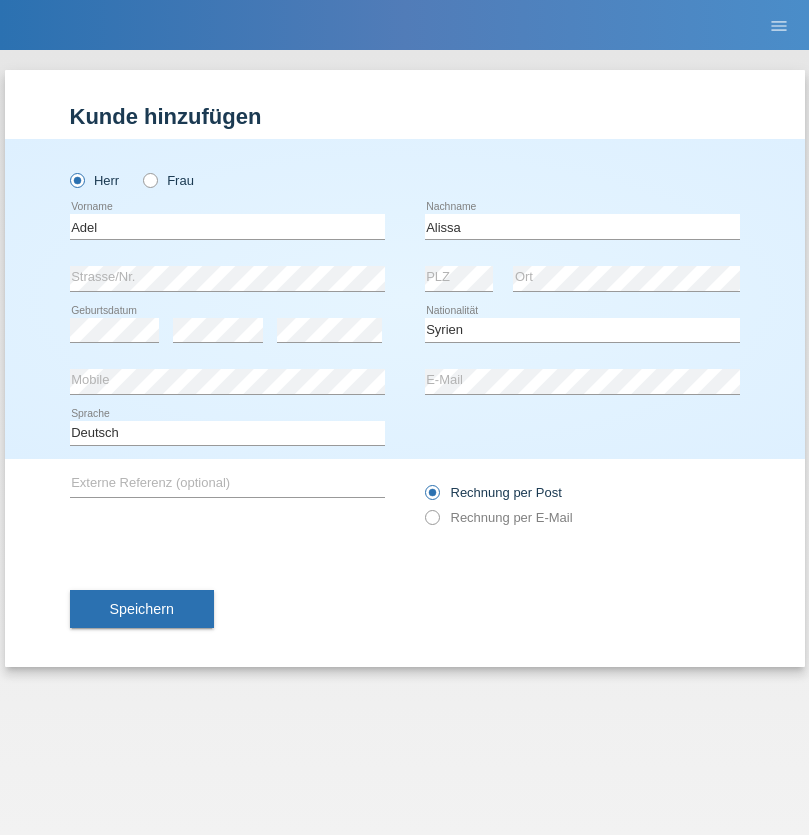 select on "C" 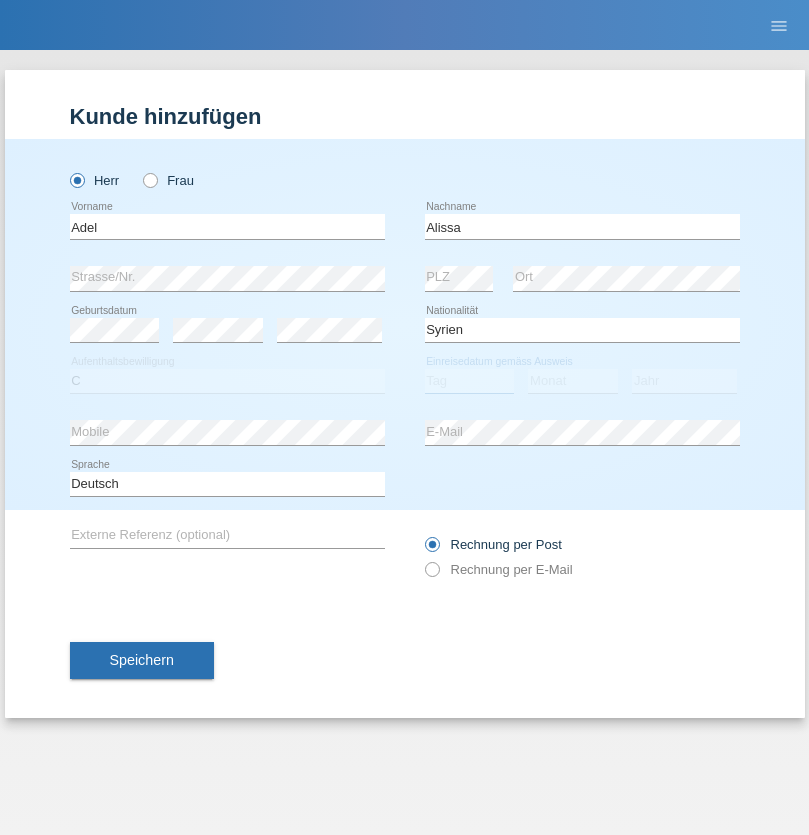 select on "20" 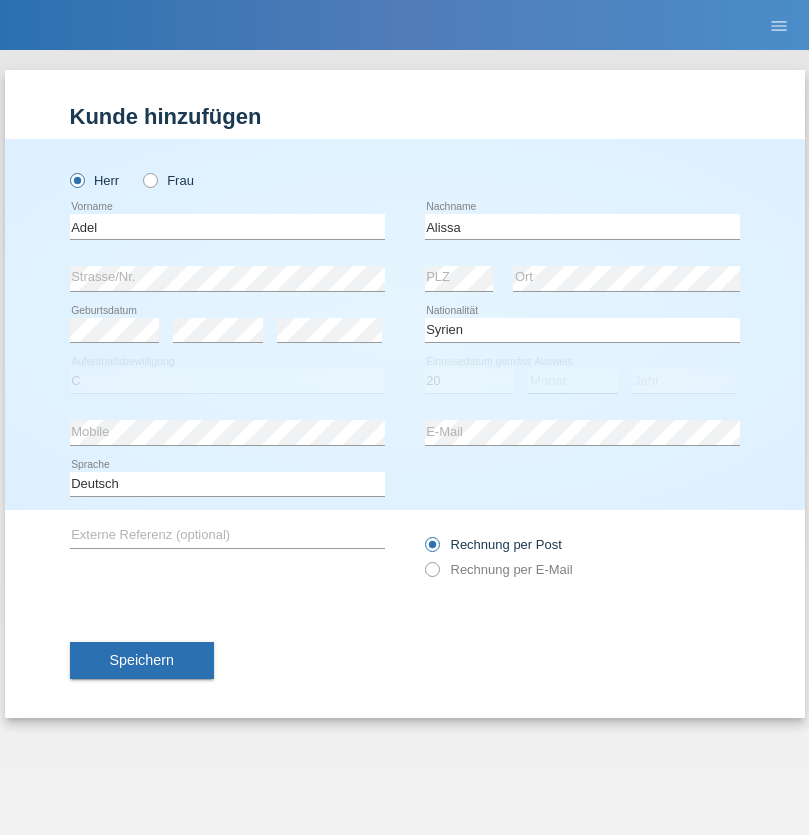 select on "09" 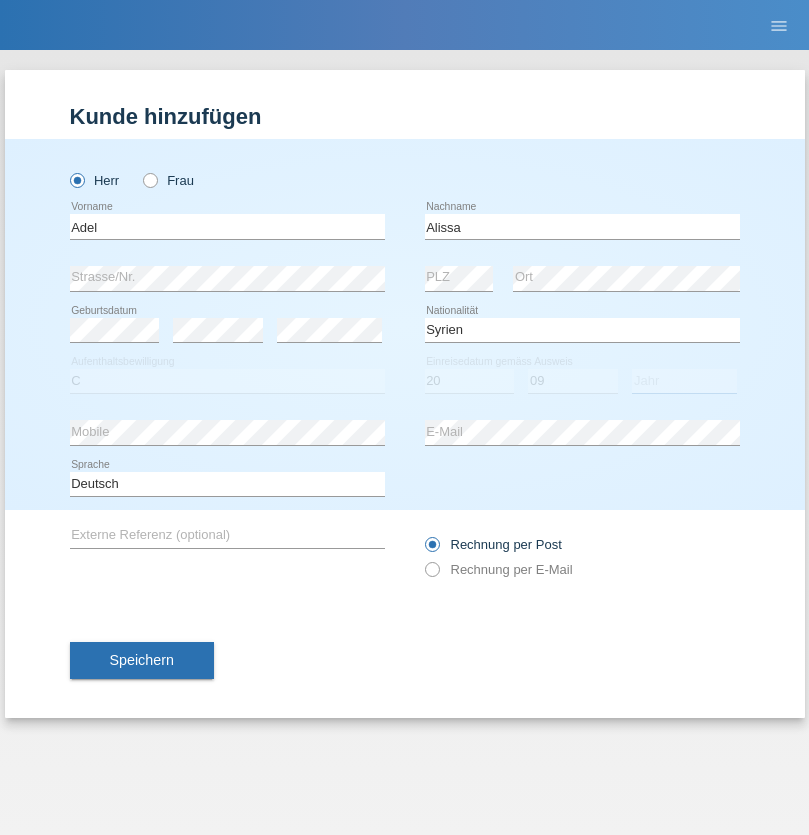 select on "2018" 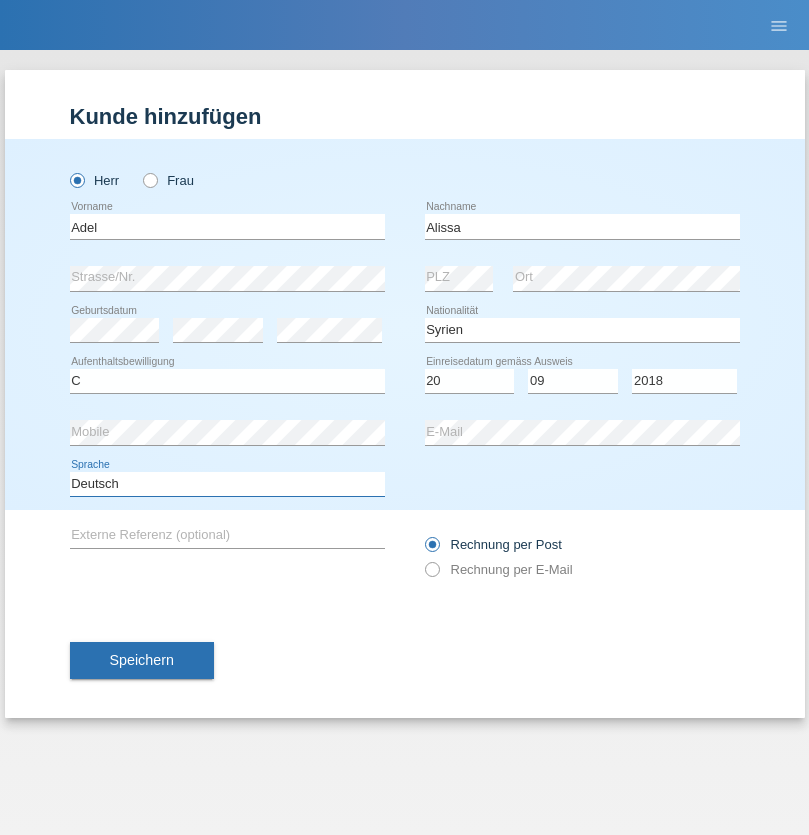 select on "en" 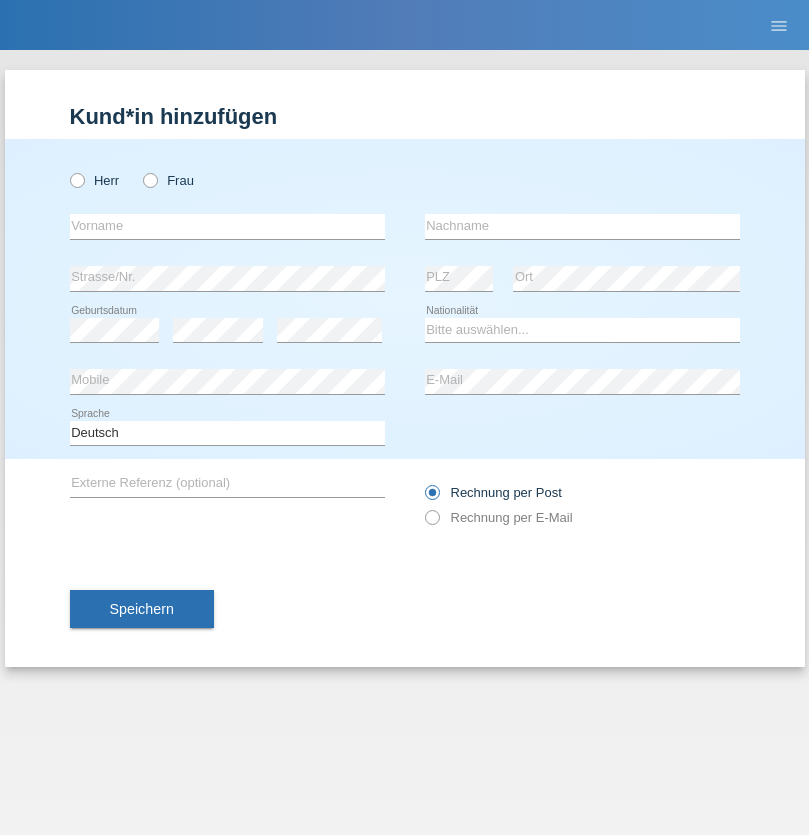 scroll, scrollTop: 0, scrollLeft: 0, axis: both 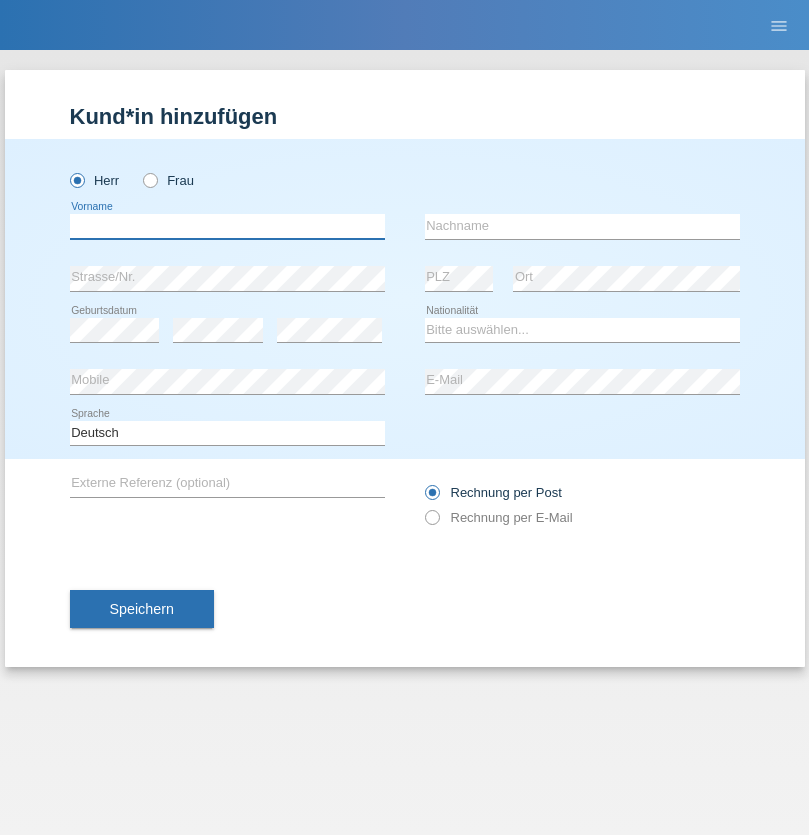 click at bounding box center (227, 226) 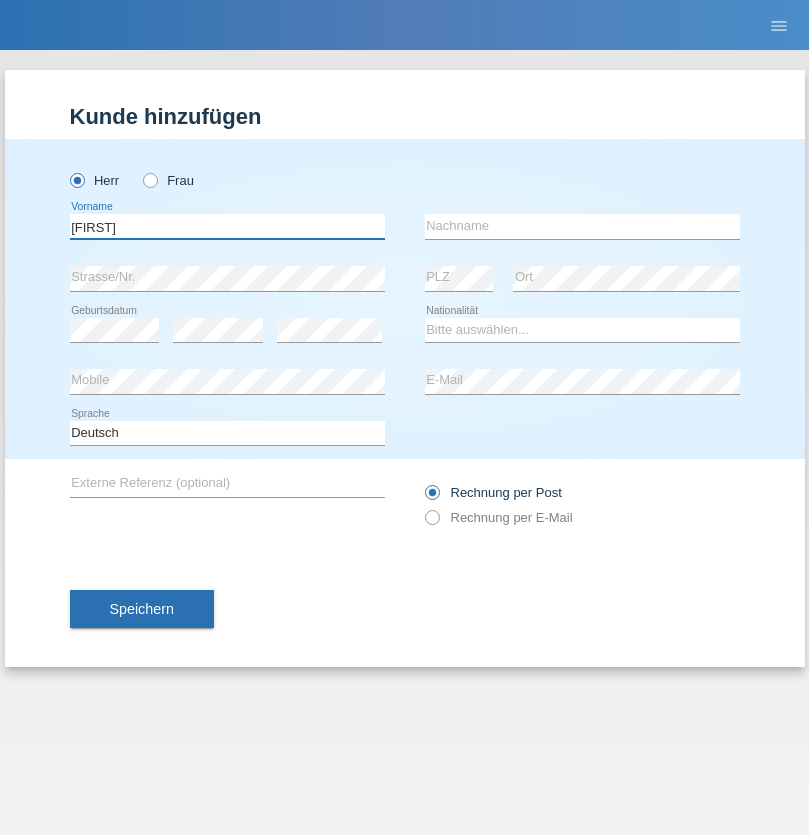 type on "[FIRST]" 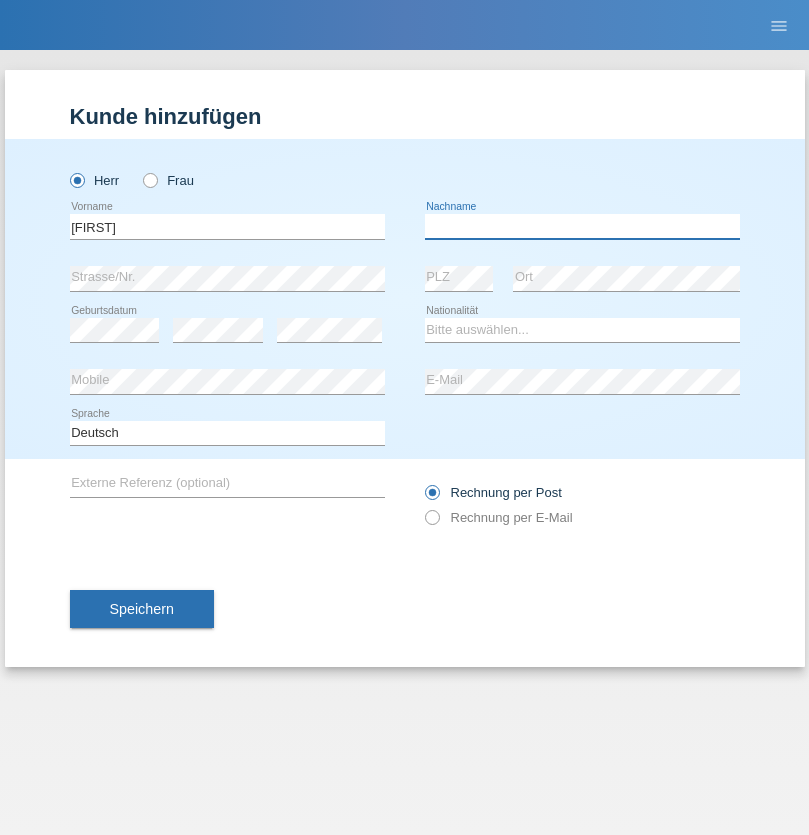 click at bounding box center [582, 226] 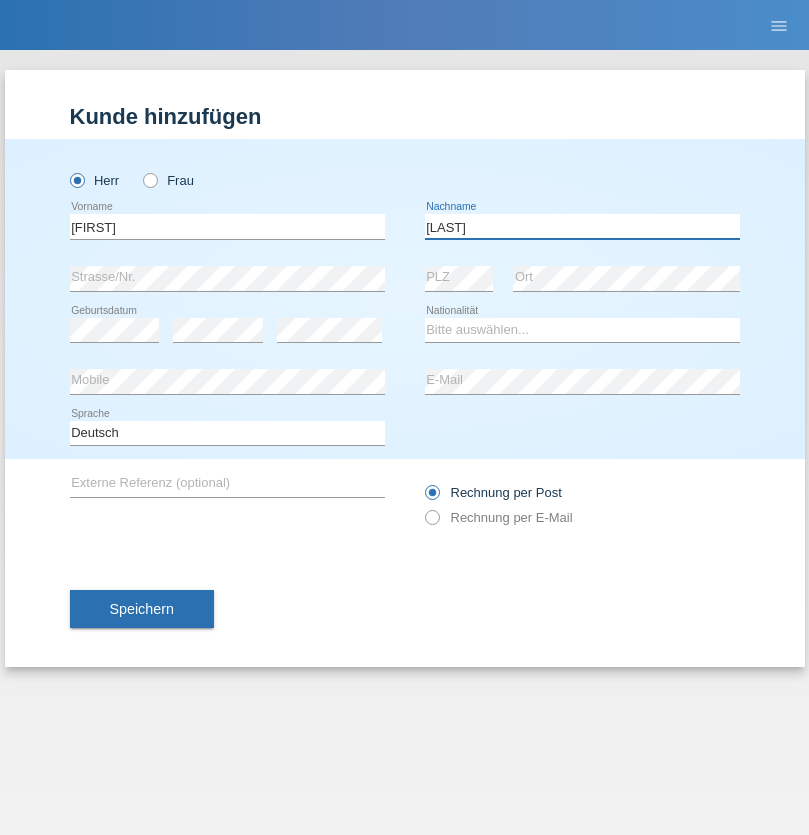 type on "[LAST]" 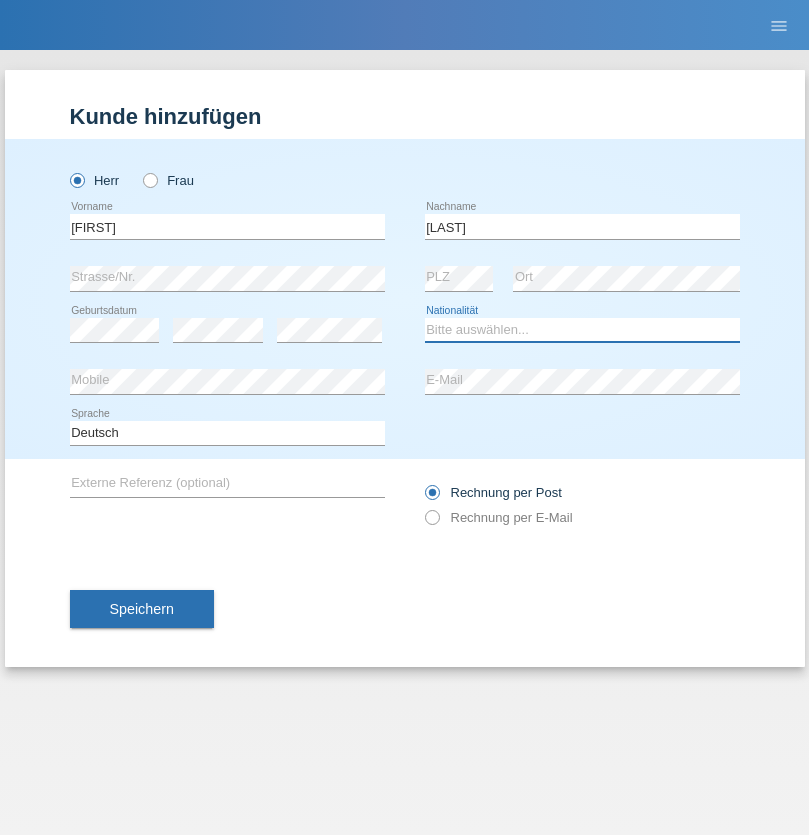 select on "XK" 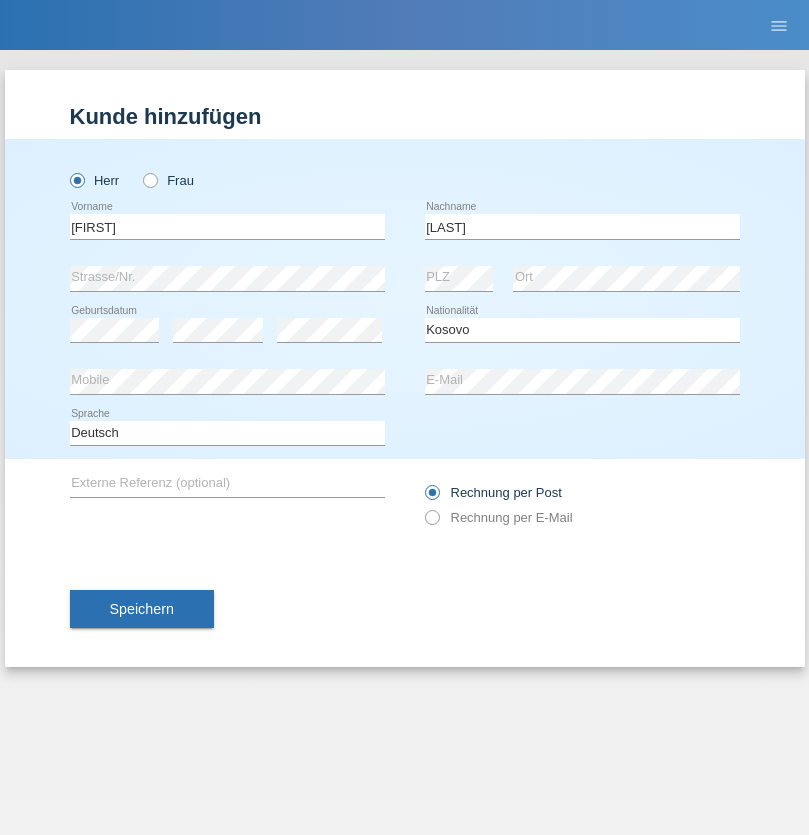 select on "C" 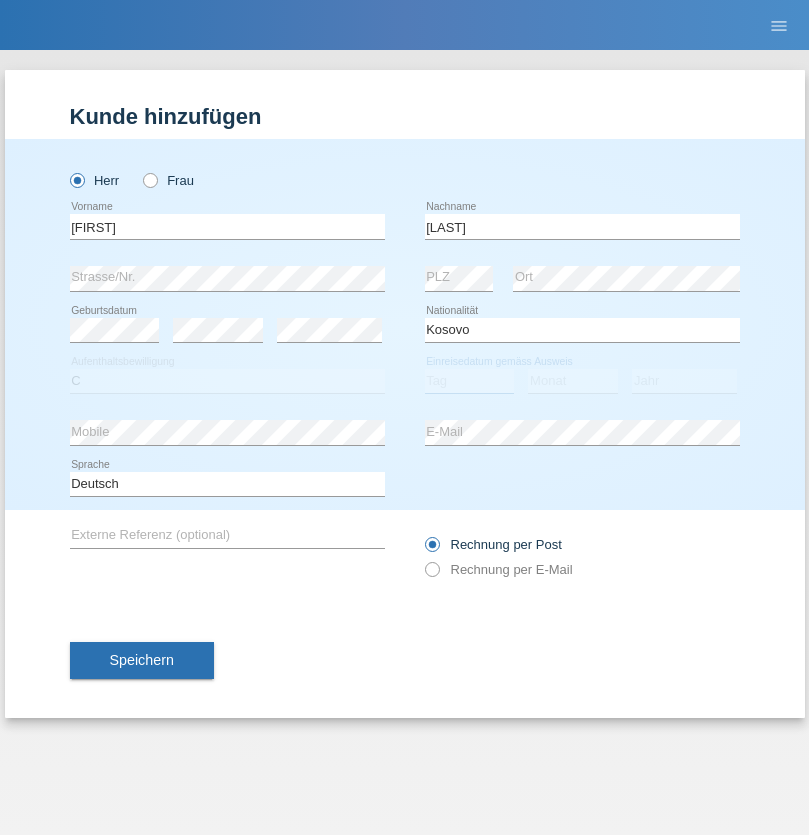 select on "12" 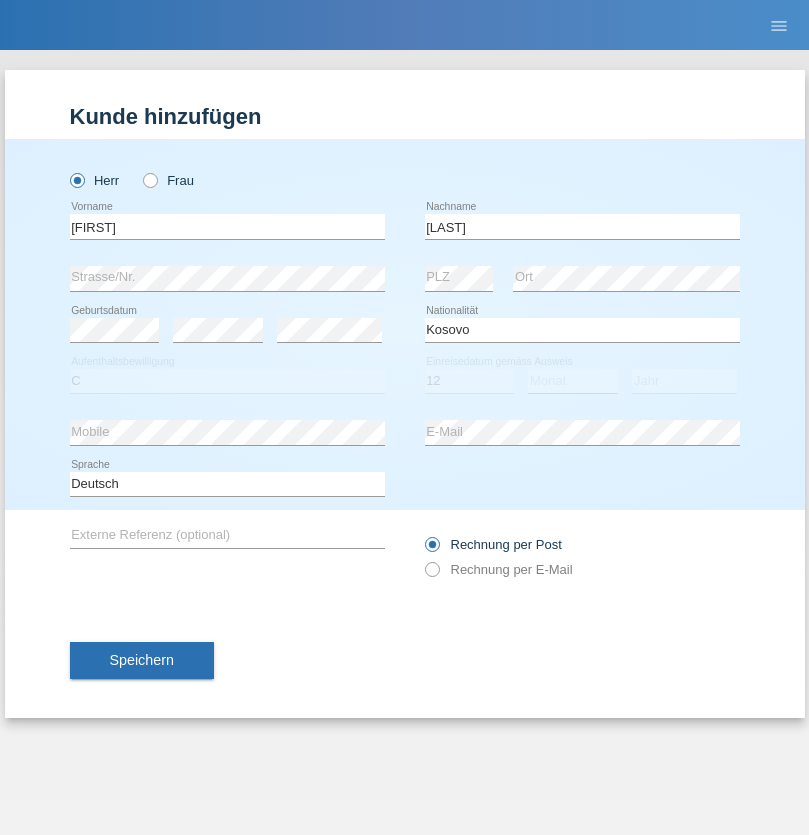 select on "09" 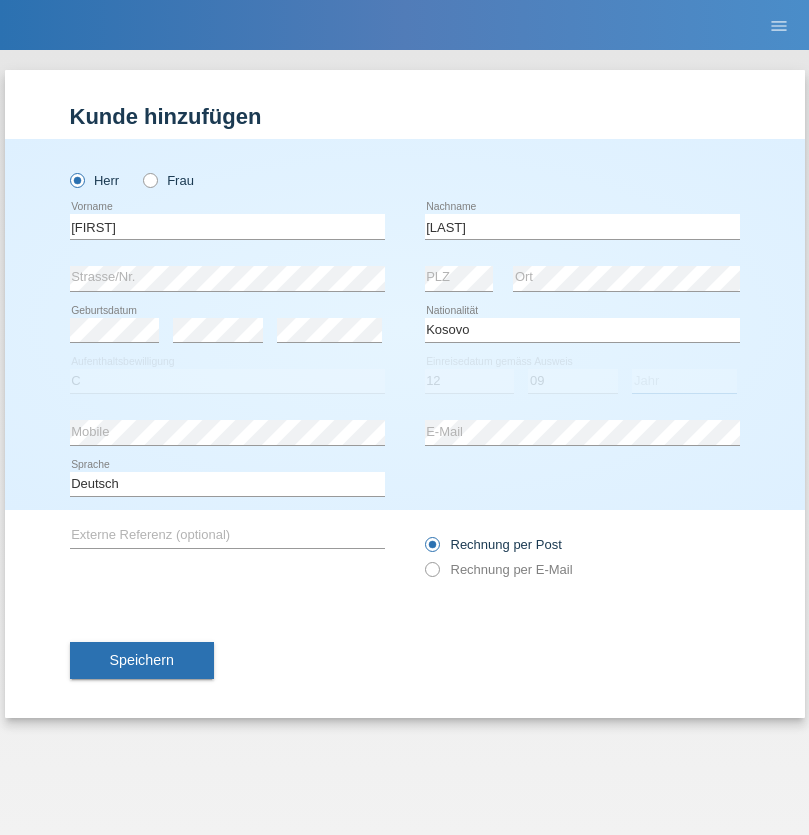select on "2002" 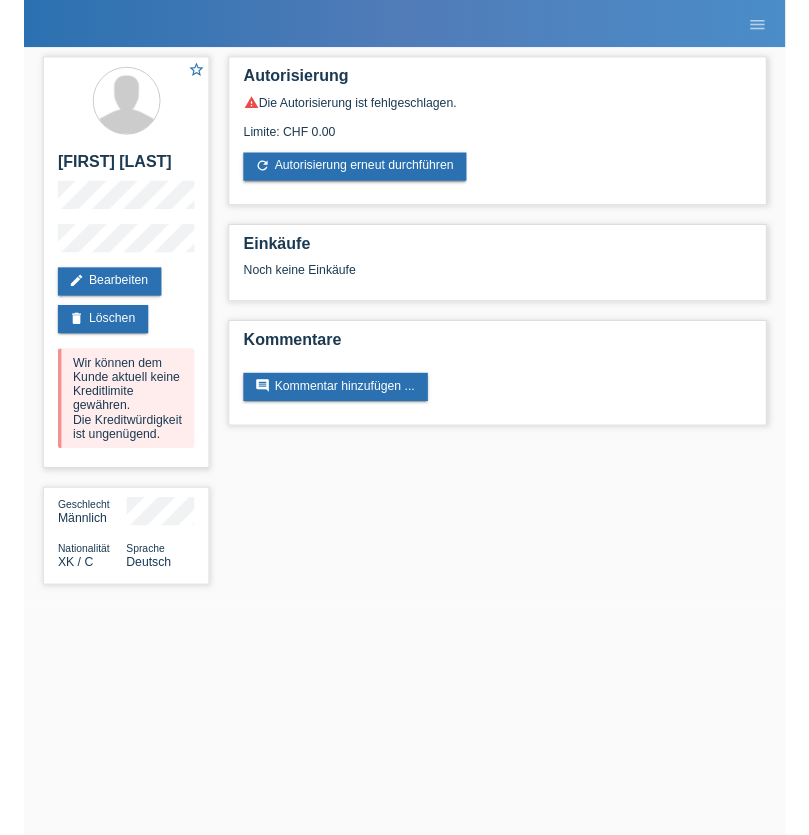 scroll, scrollTop: 0, scrollLeft: 0, axis: both 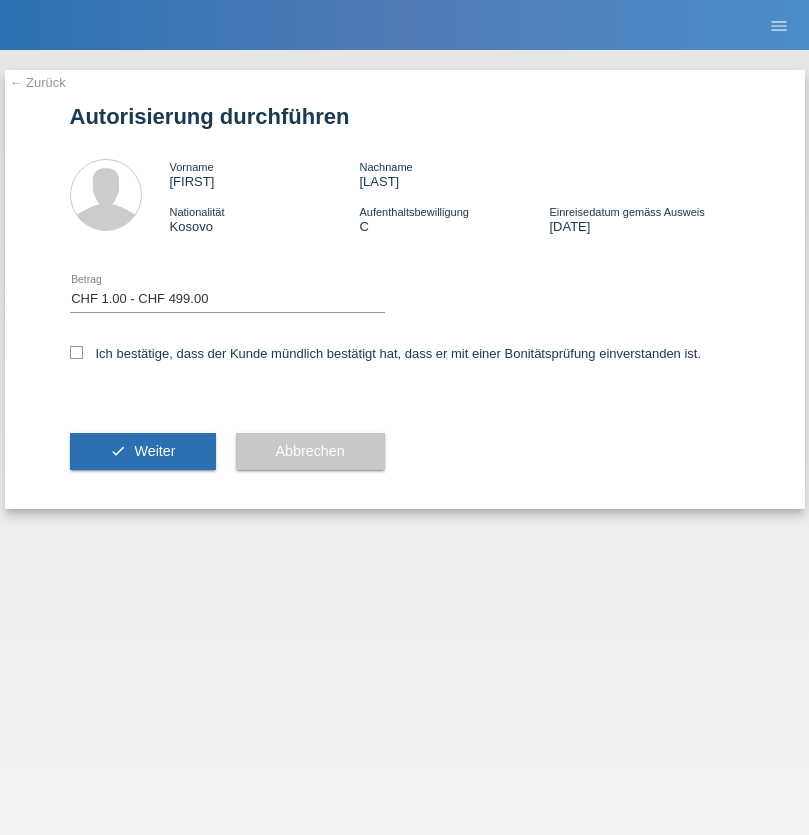 select on "1" 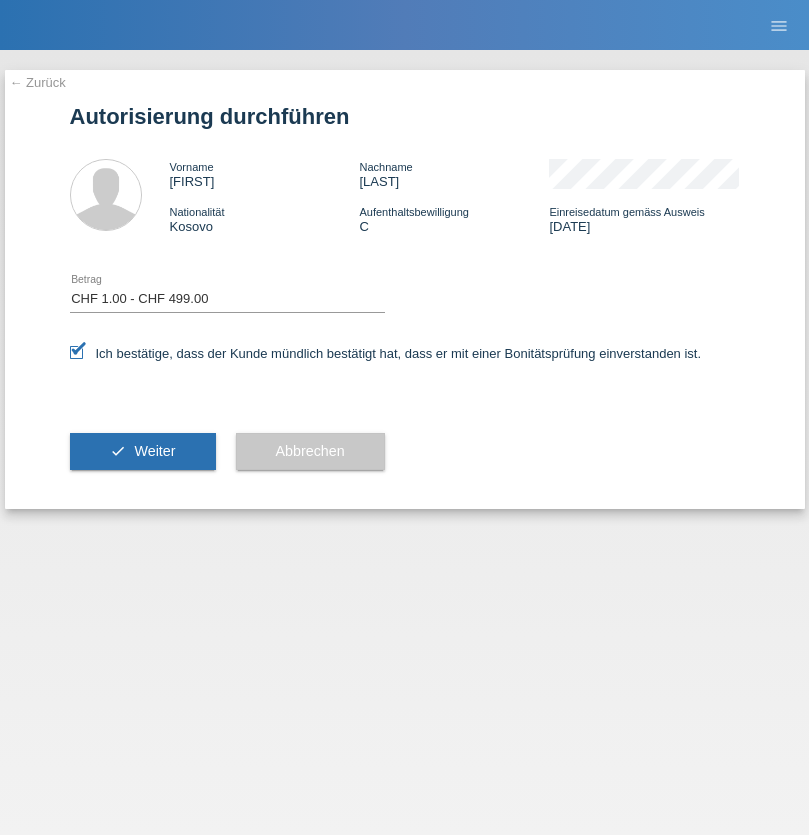 scroll, scrollTop: 0, scrollLeft: 0, axis: both 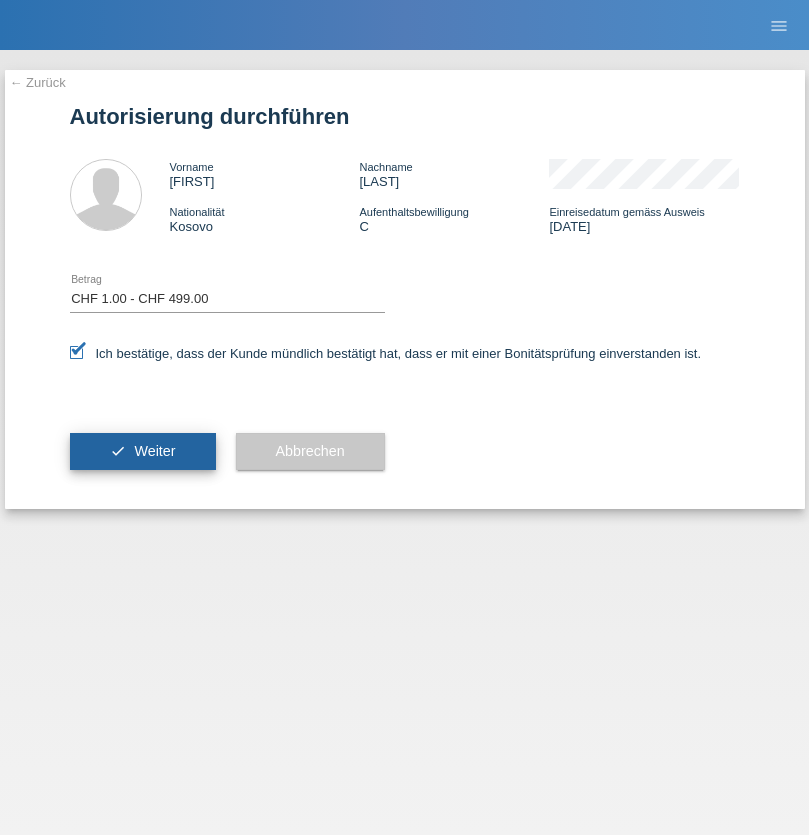 click on "Weiter" at bounding box center (154, 451) 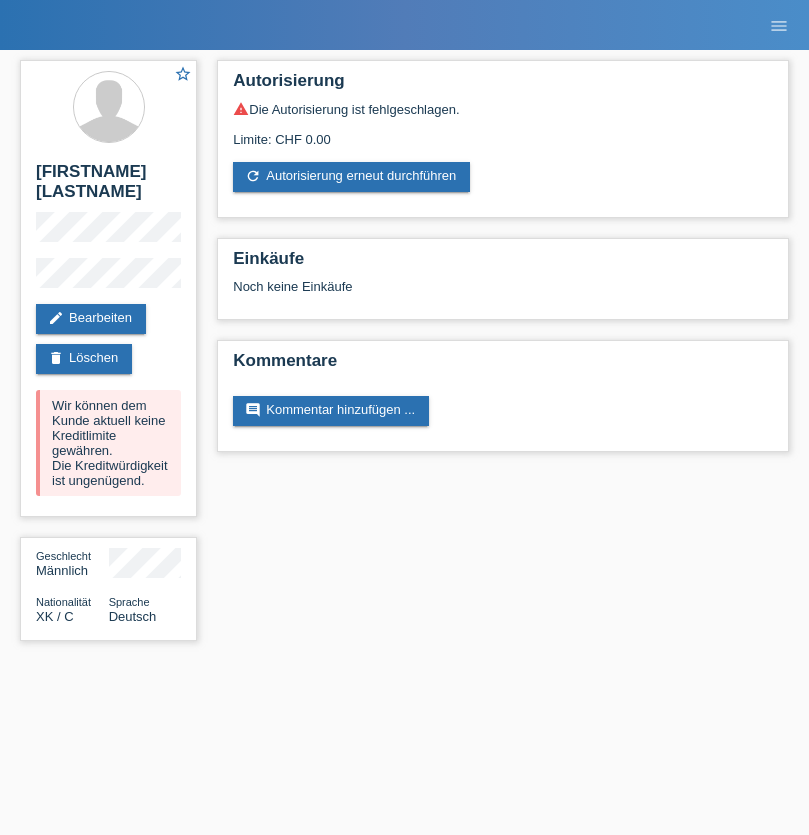scroll, scrollTop: 0, scrollLeft: 0, axis: both 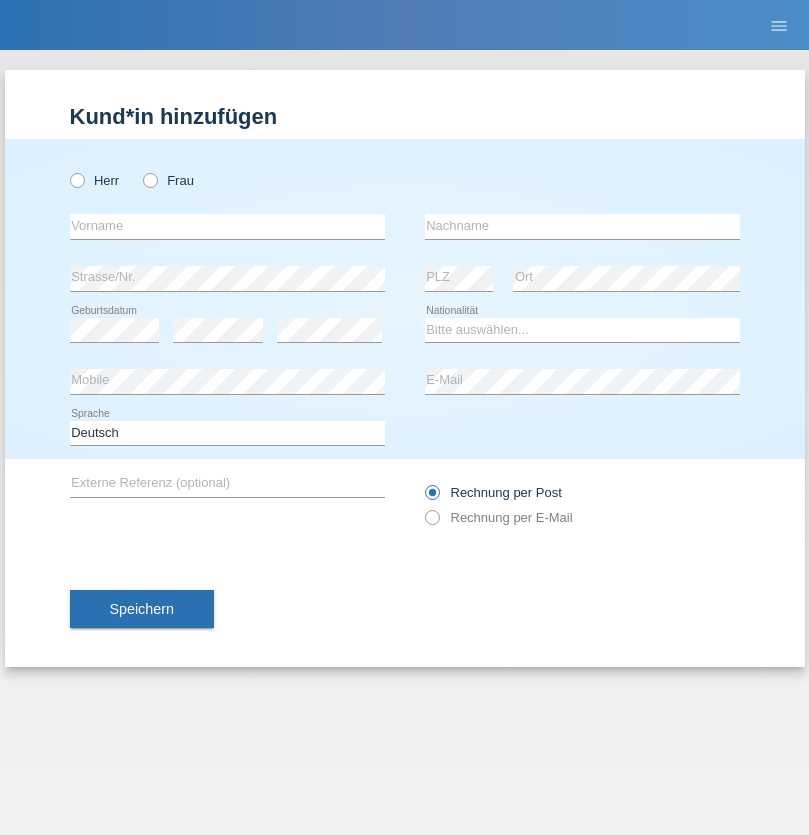 radio on "true" 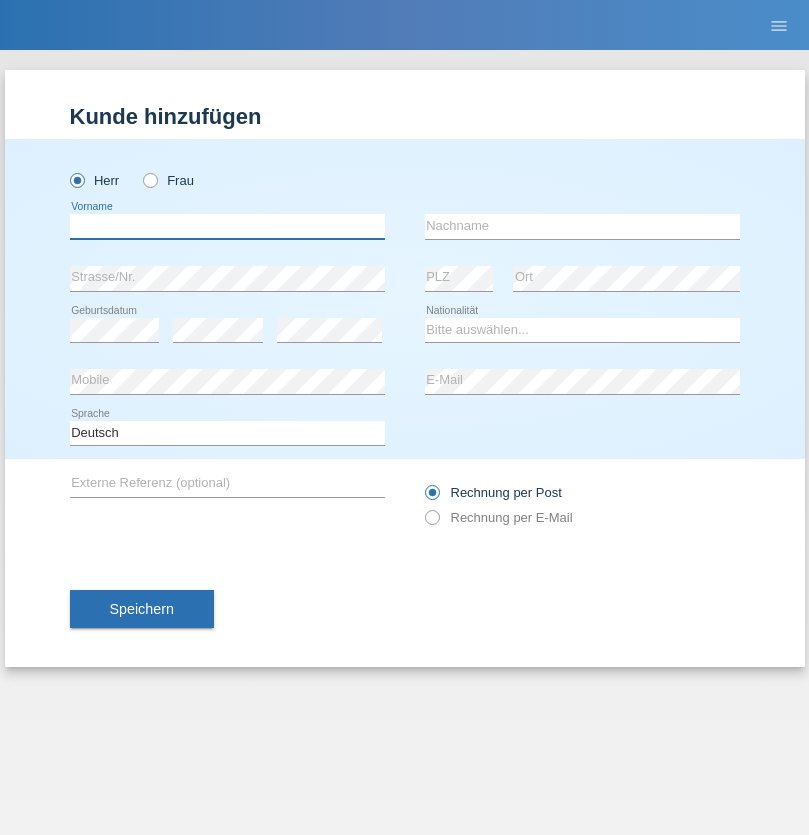 click at bounding box center [227, 226] 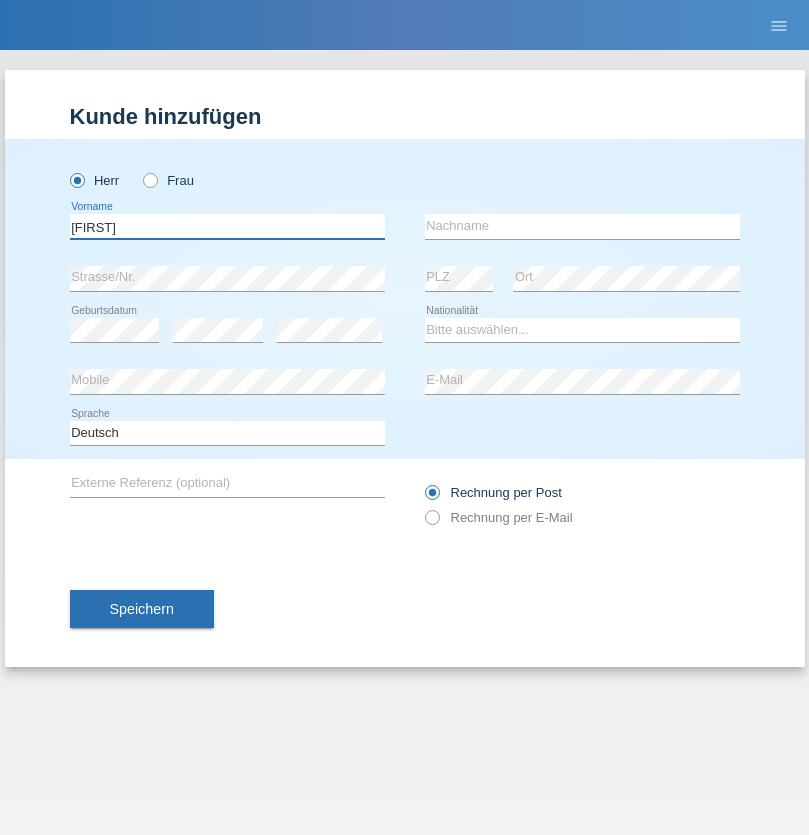 type on "[FIRST]" 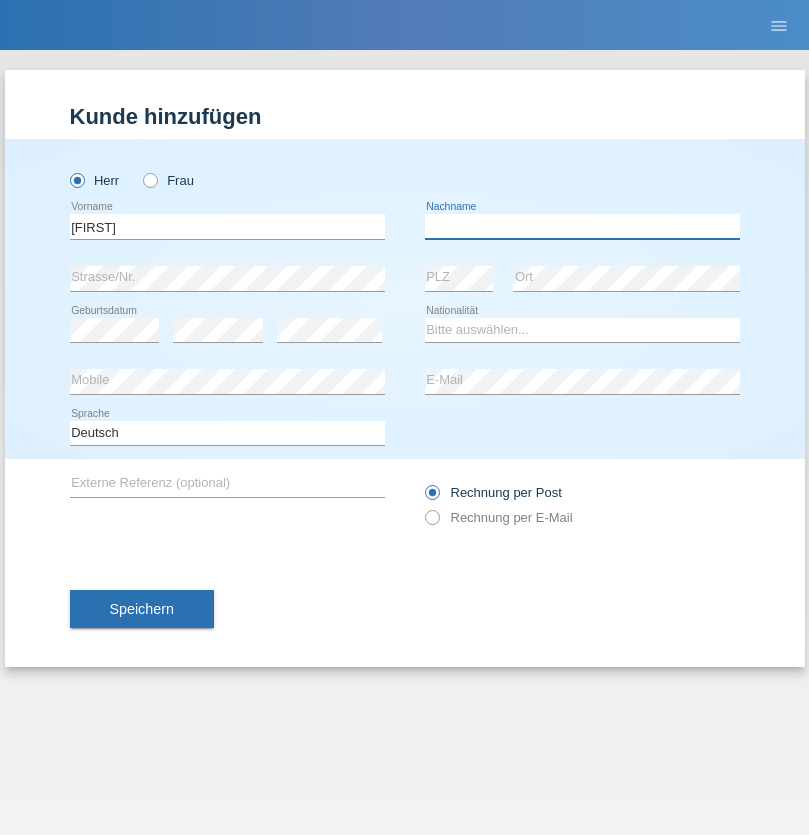 click at bounding box center (582, 226) 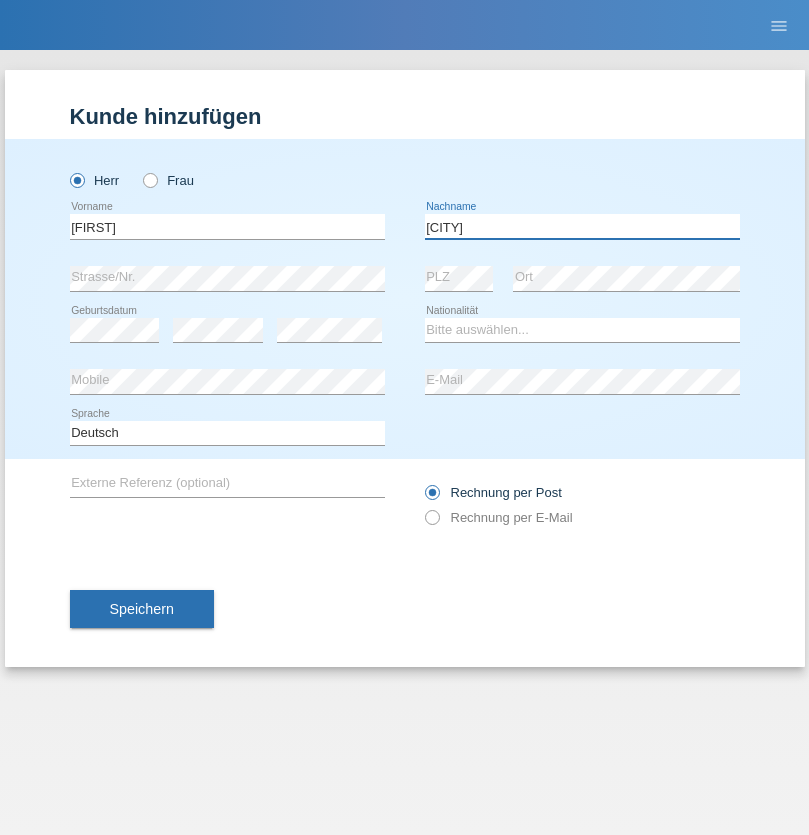 type on "[CITY]" 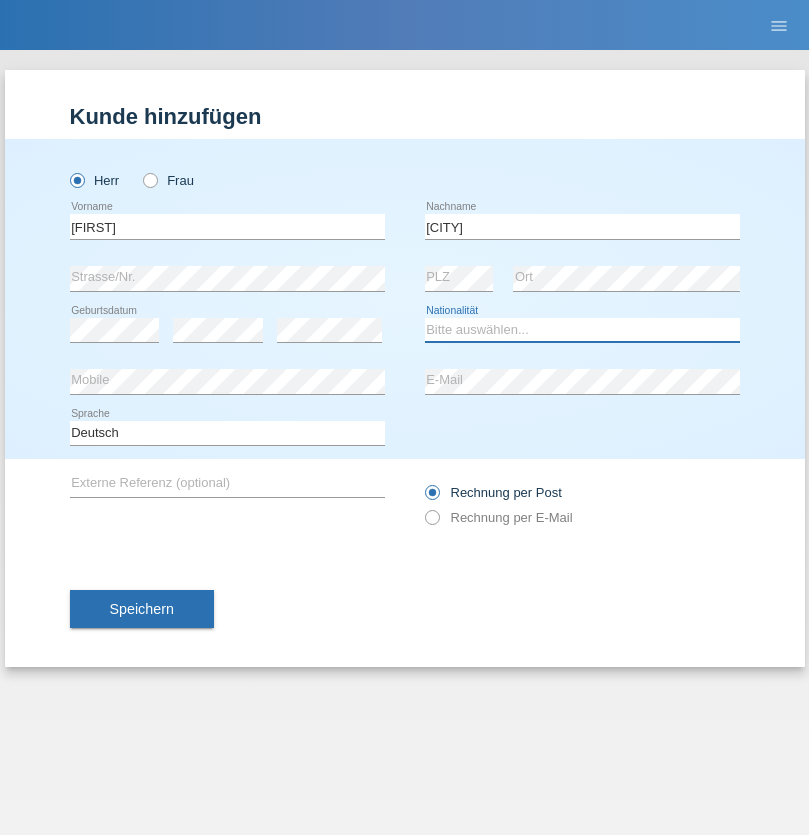 select on "DE" 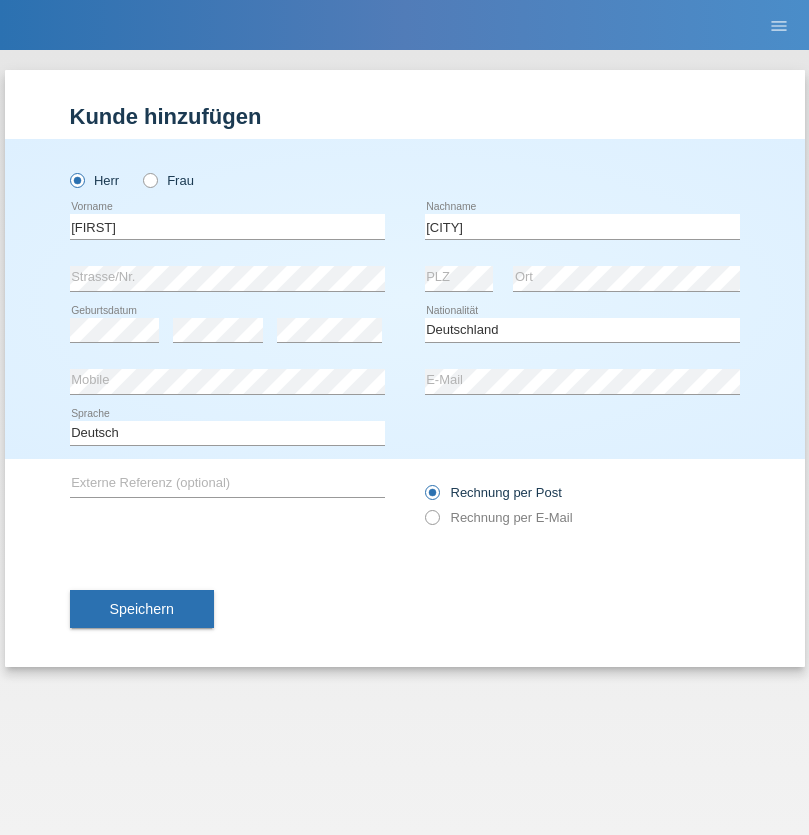 select on "C" 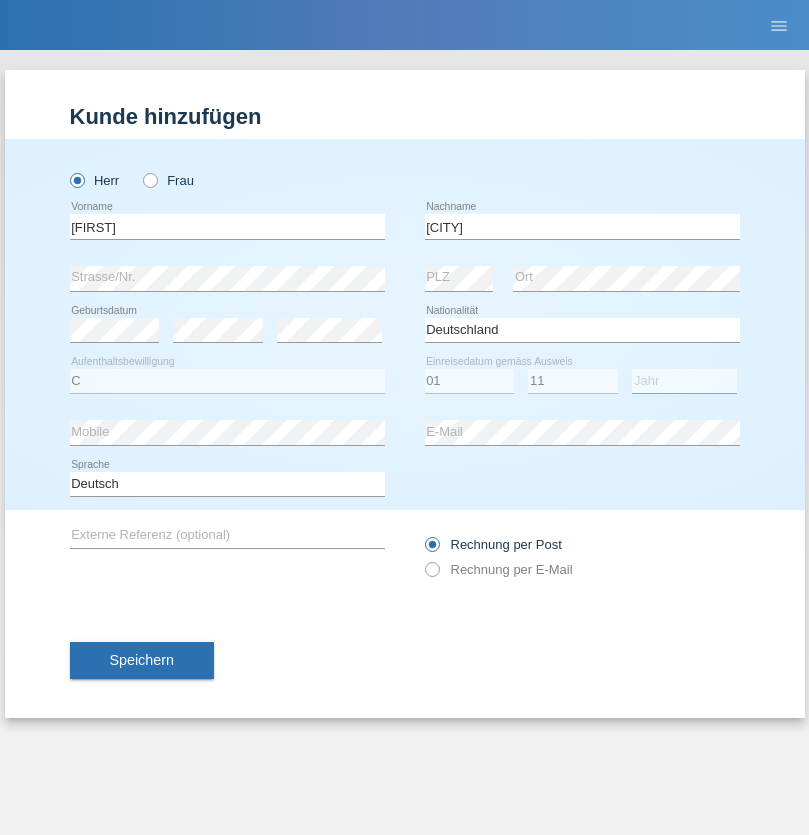 select on "2018" 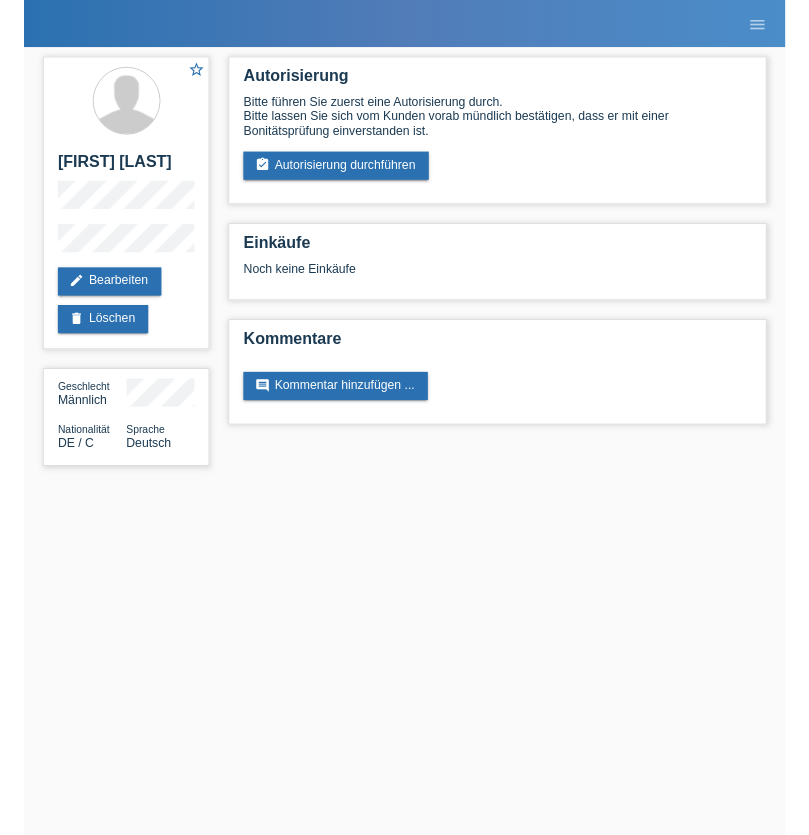 scroll, scrollTop: 0, scrollLeft: 0, axis: both 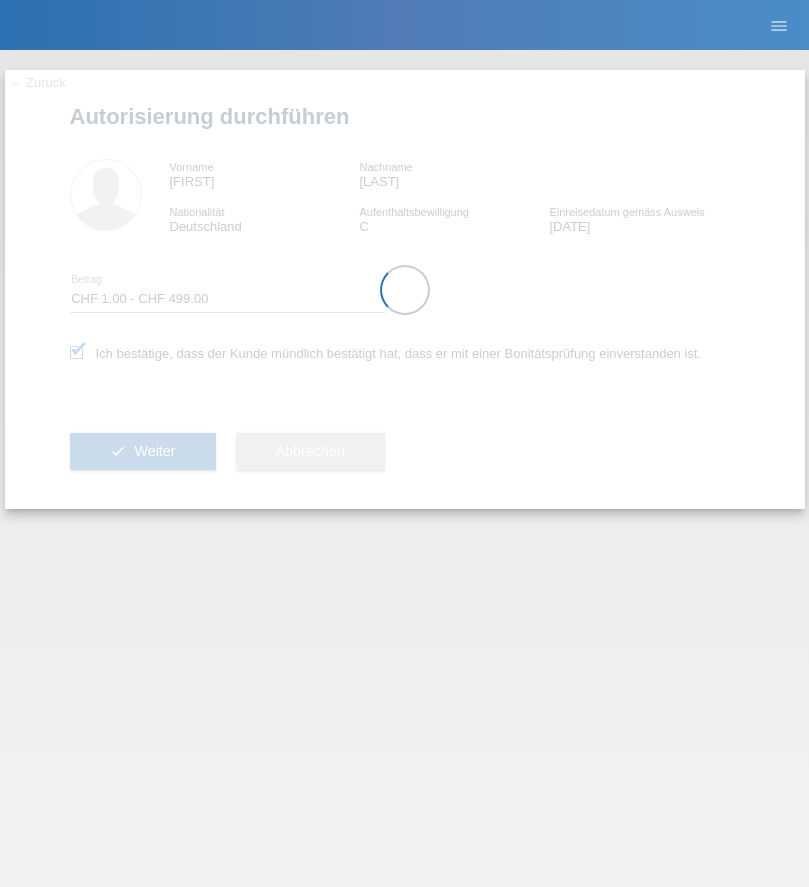 select on "1" 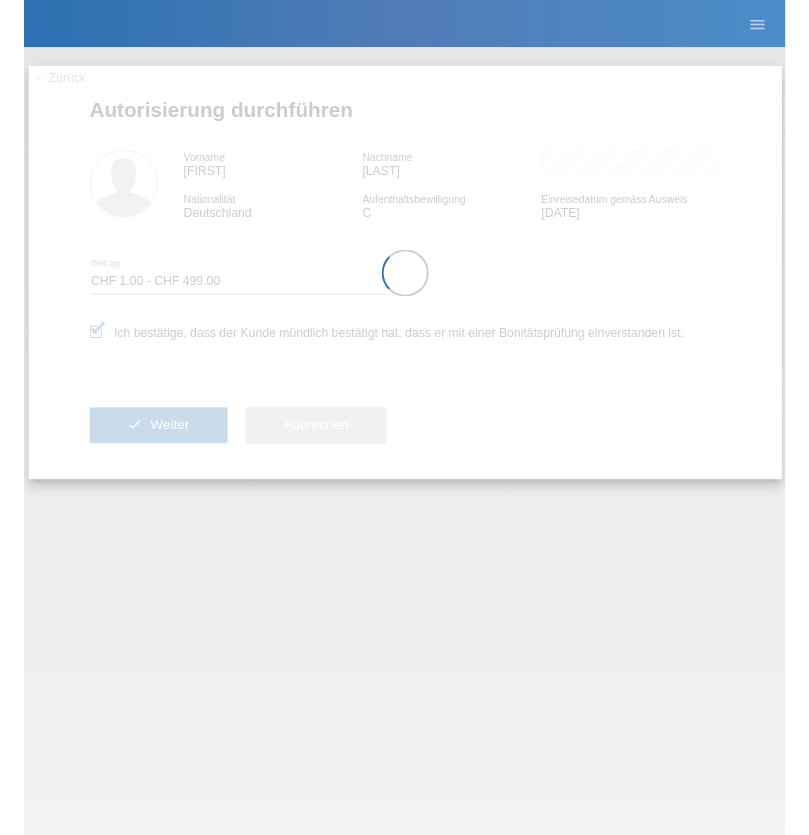 scroll, scrollTop: 0, scrollLeft: 0, axis: both 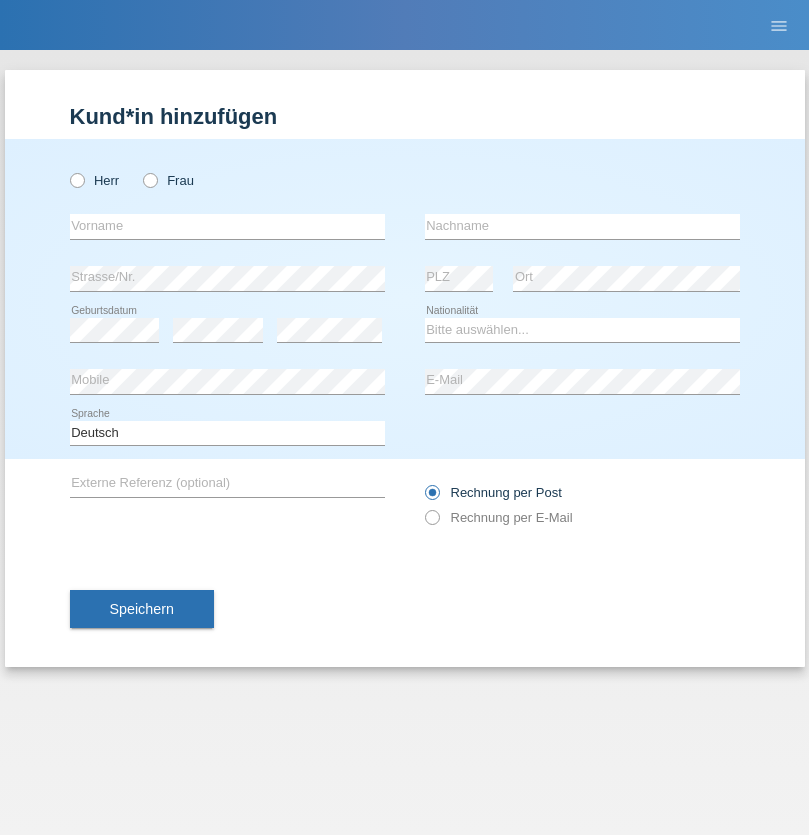 radio on "true" 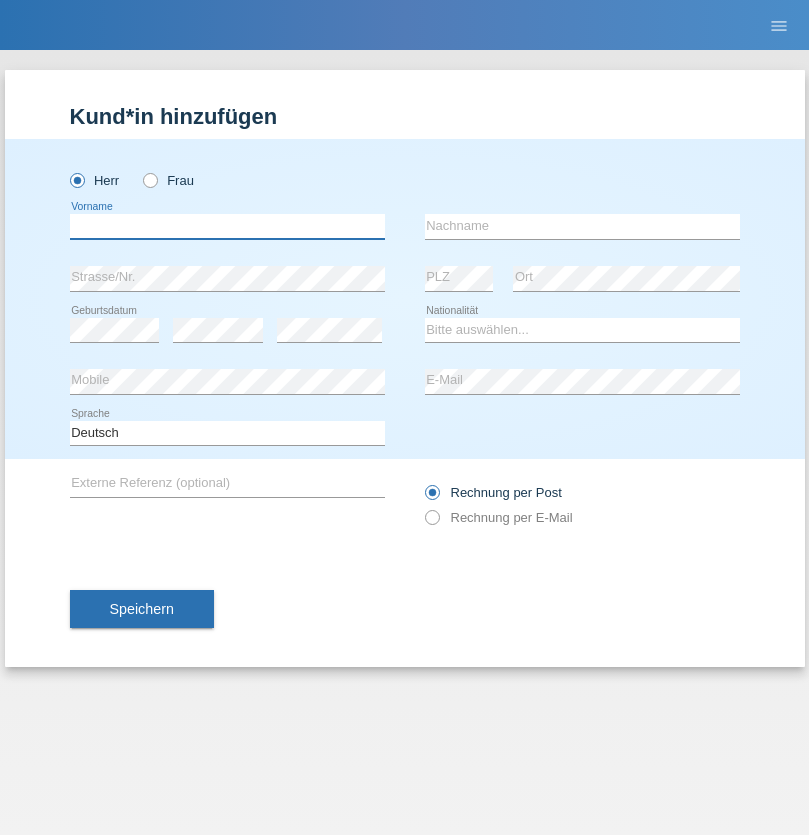 click at bounding box center (227, 226) 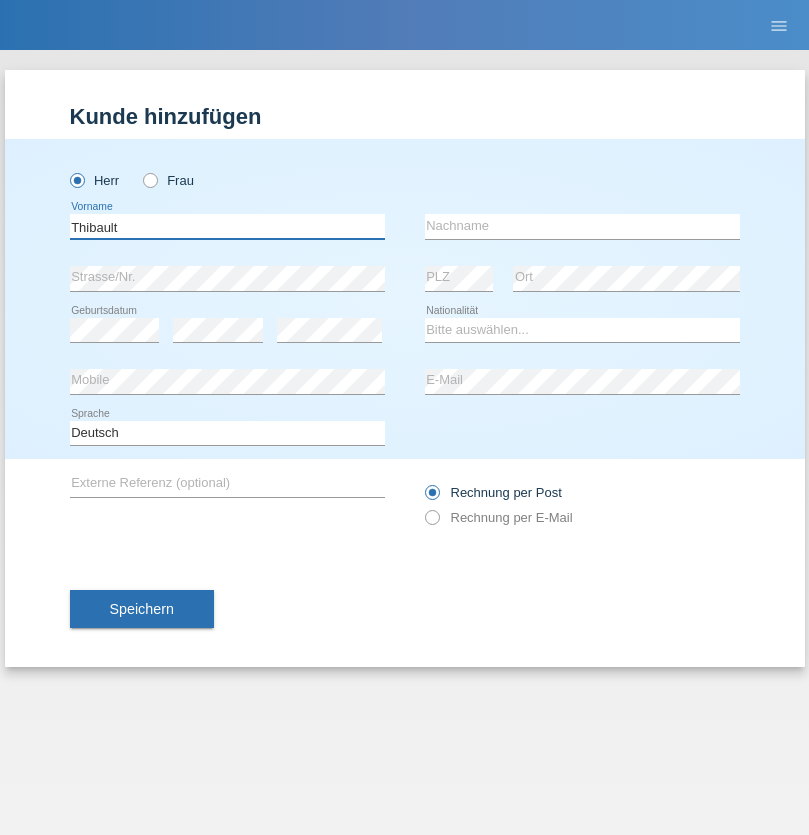 type on "Thibault" 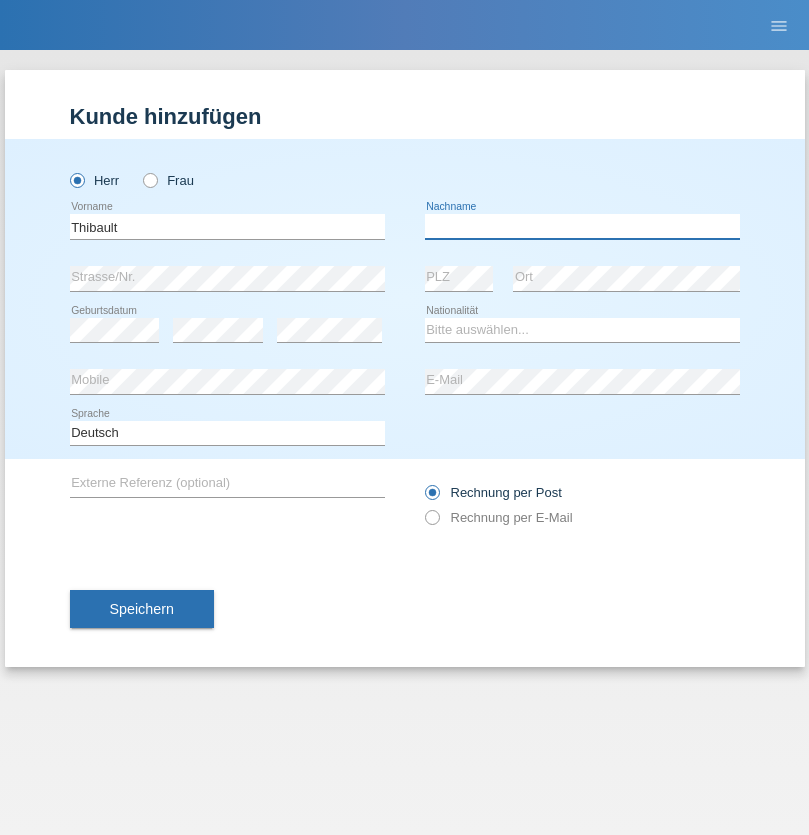 click at bounding box center [582, 226] 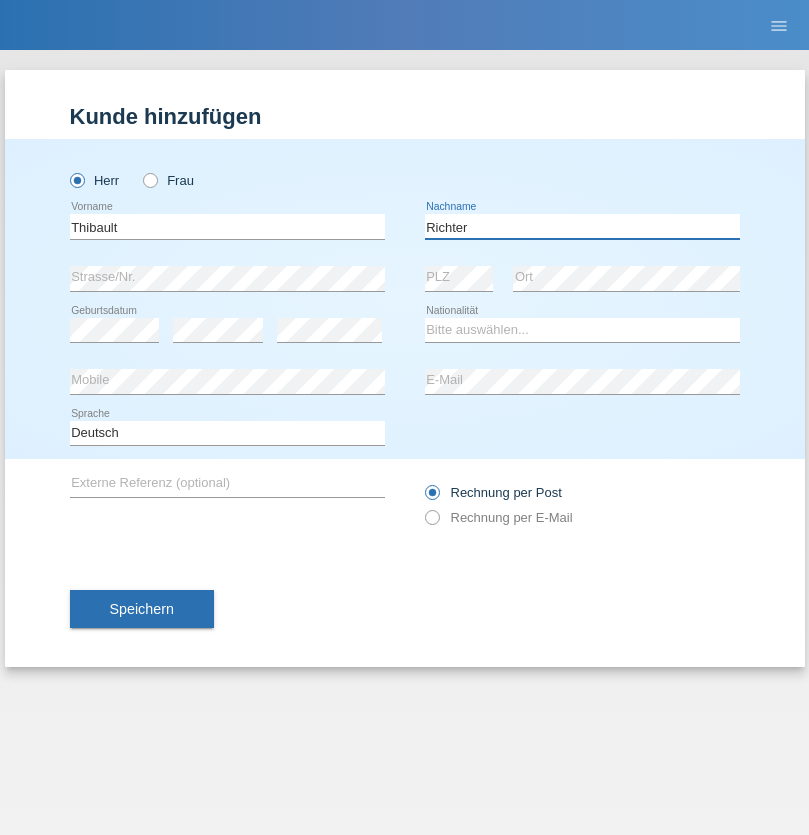 type on "Richter" 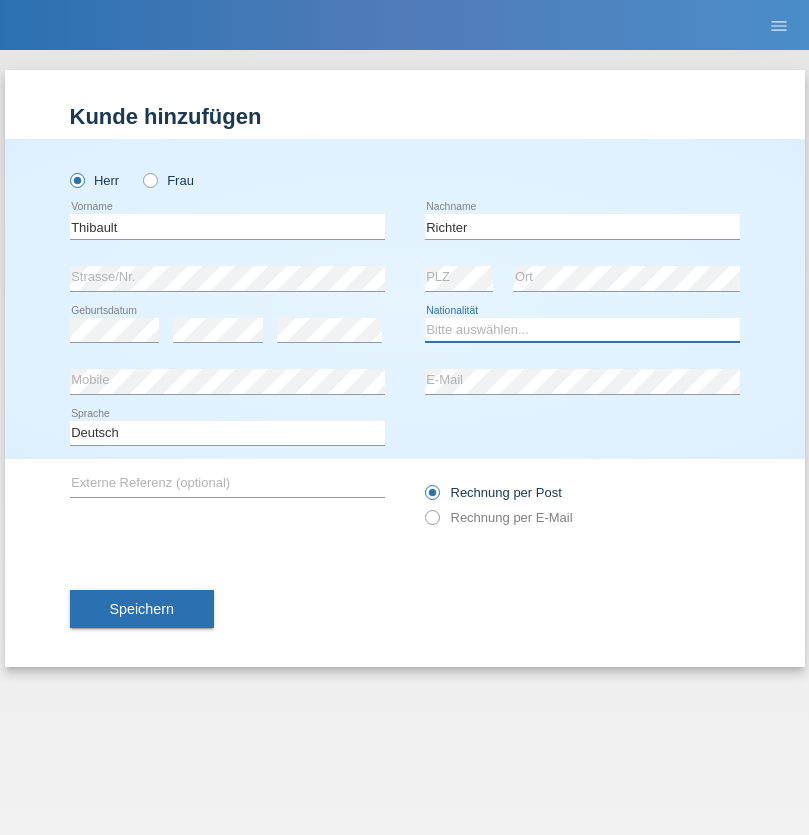 select on "CH" 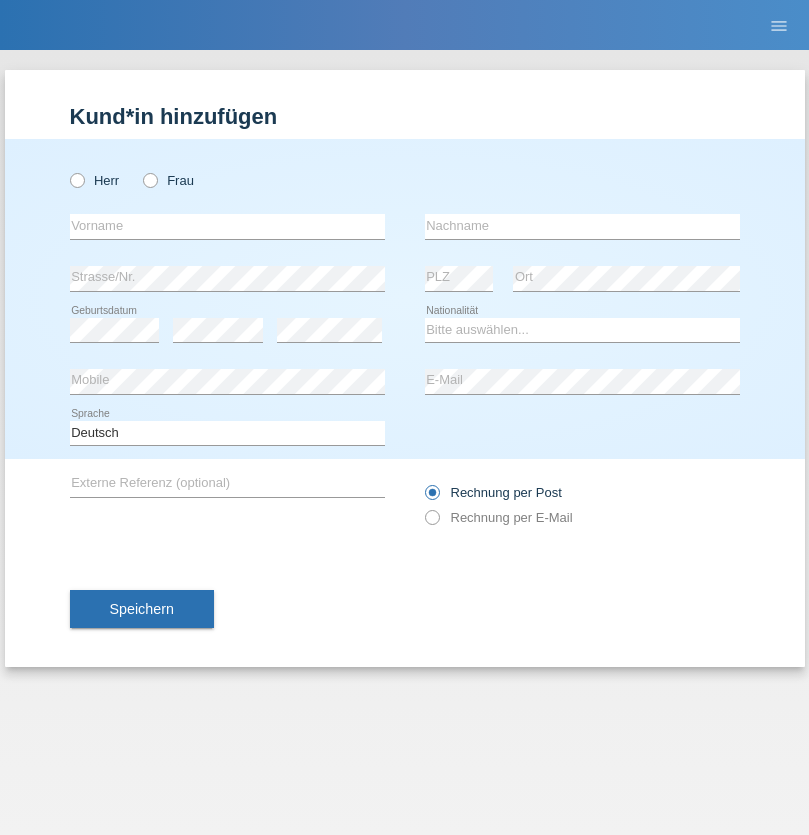 scroll, scrollTop: 0, scrollLeft: 0, axis: both 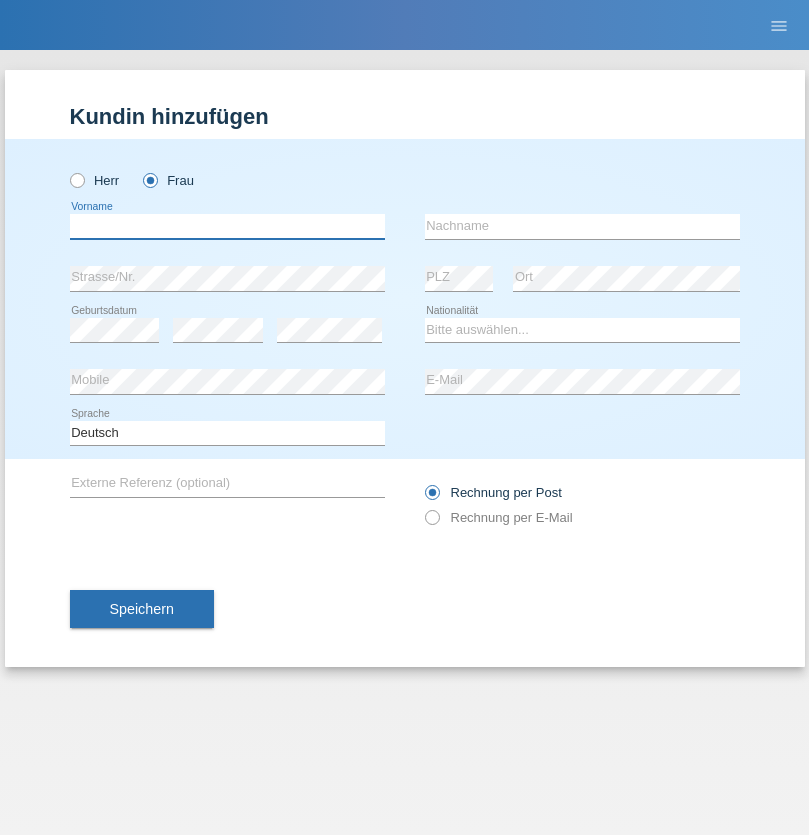 click at bounding box center [227, 226] 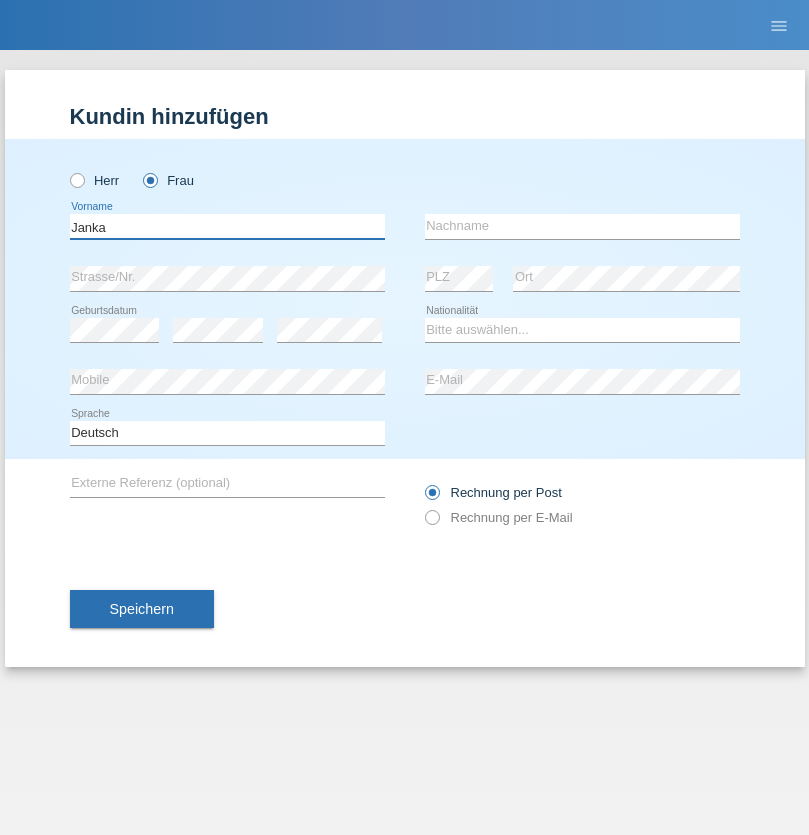 type on "Janka" 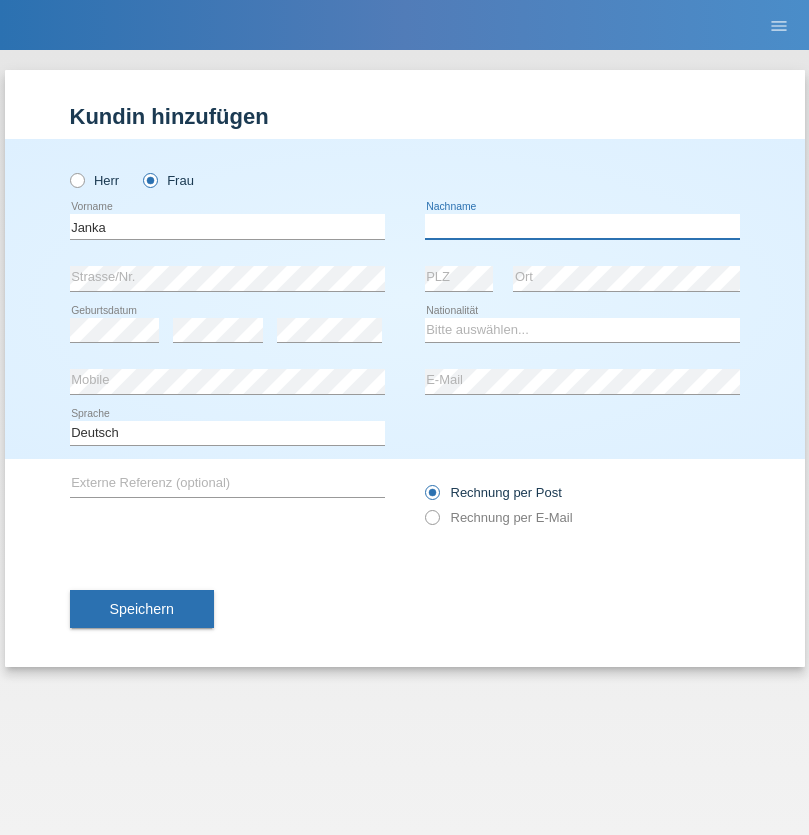 click at bounding box center [582, 226] 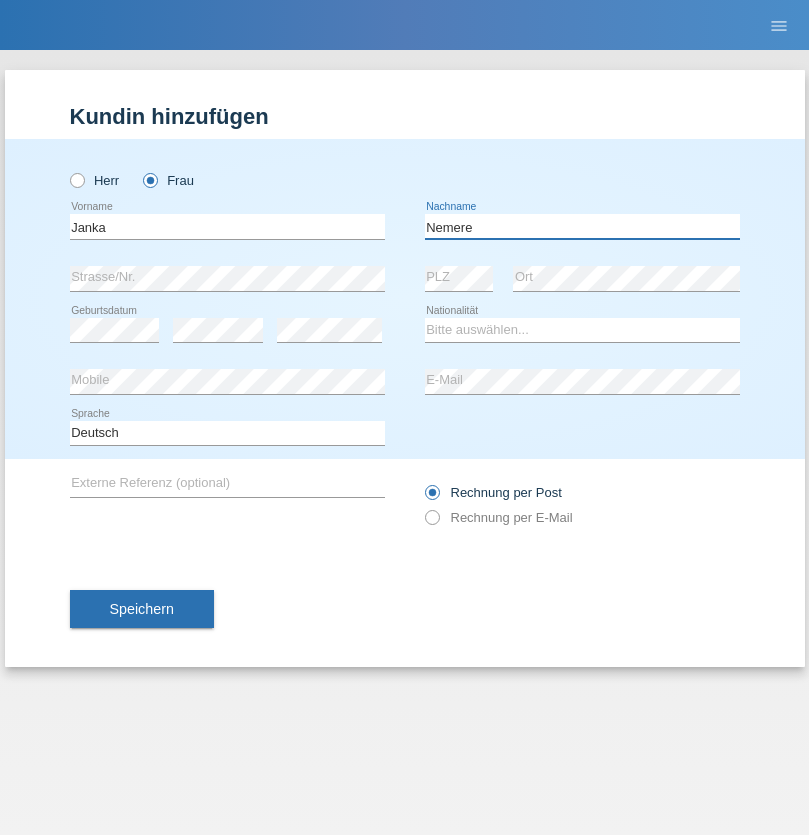 type on "Nemere" 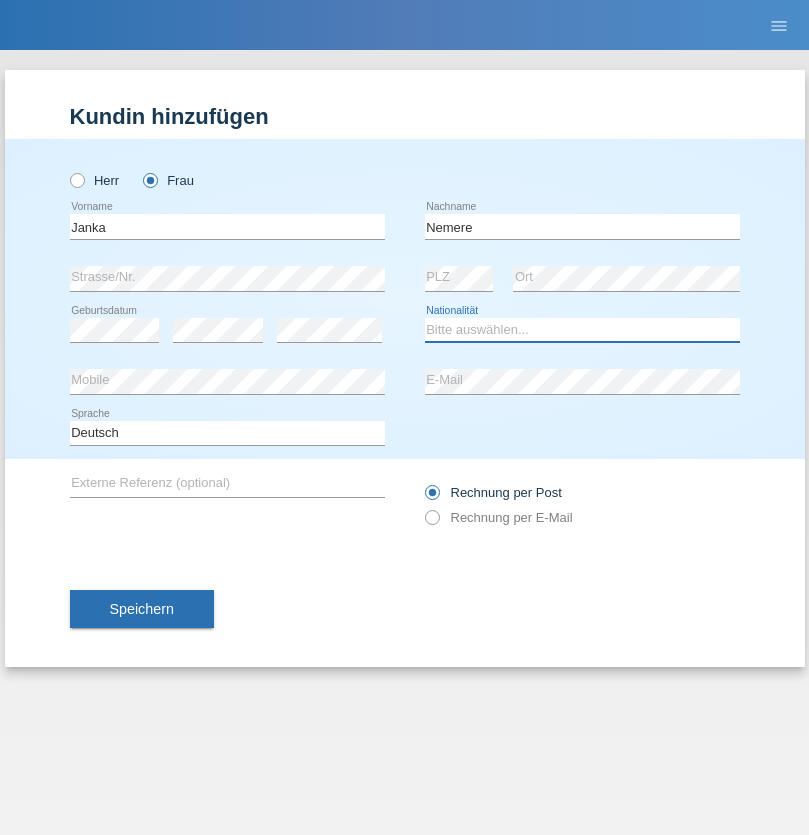 select on "HU" 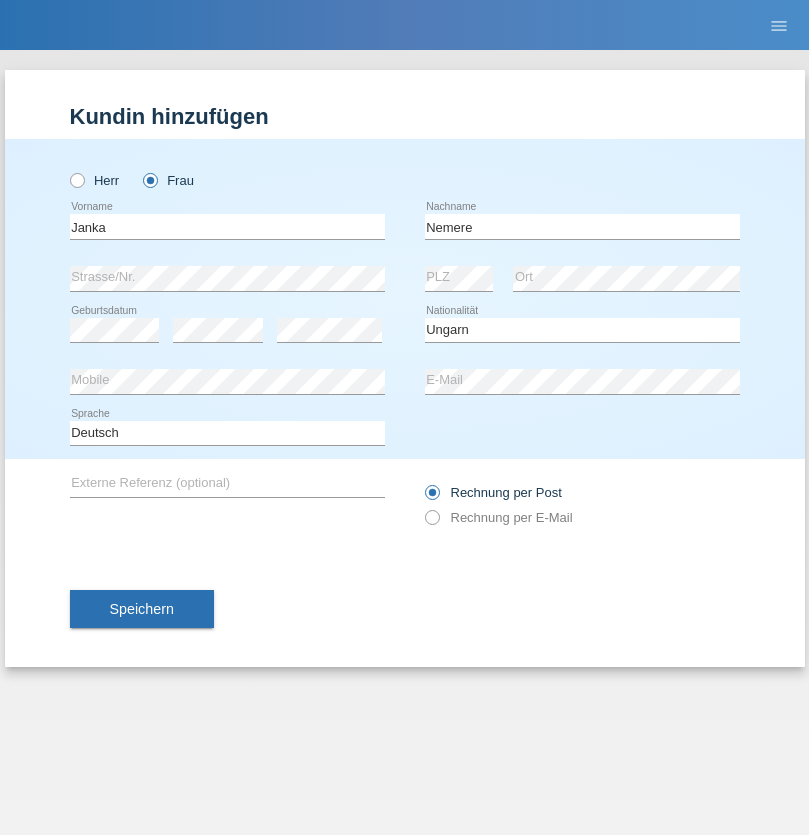 select on "C" 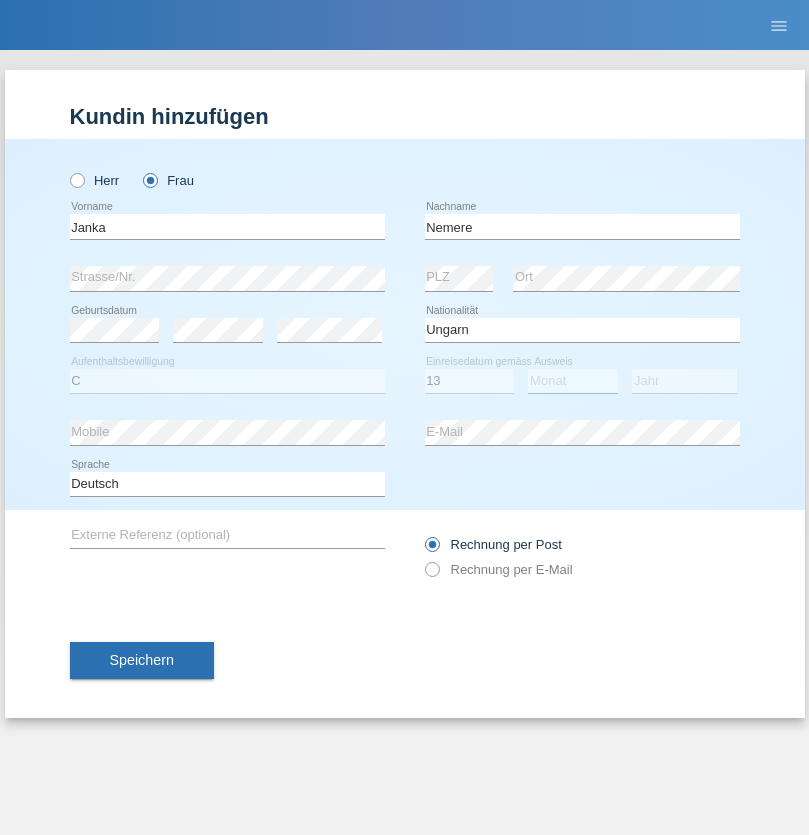 select on "12" 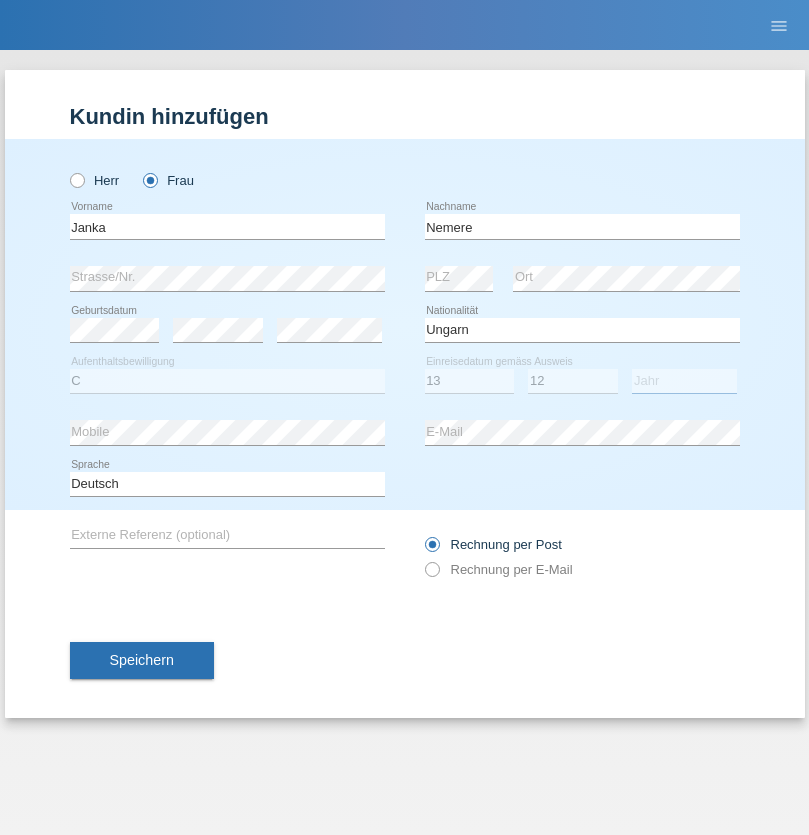select on "2021" 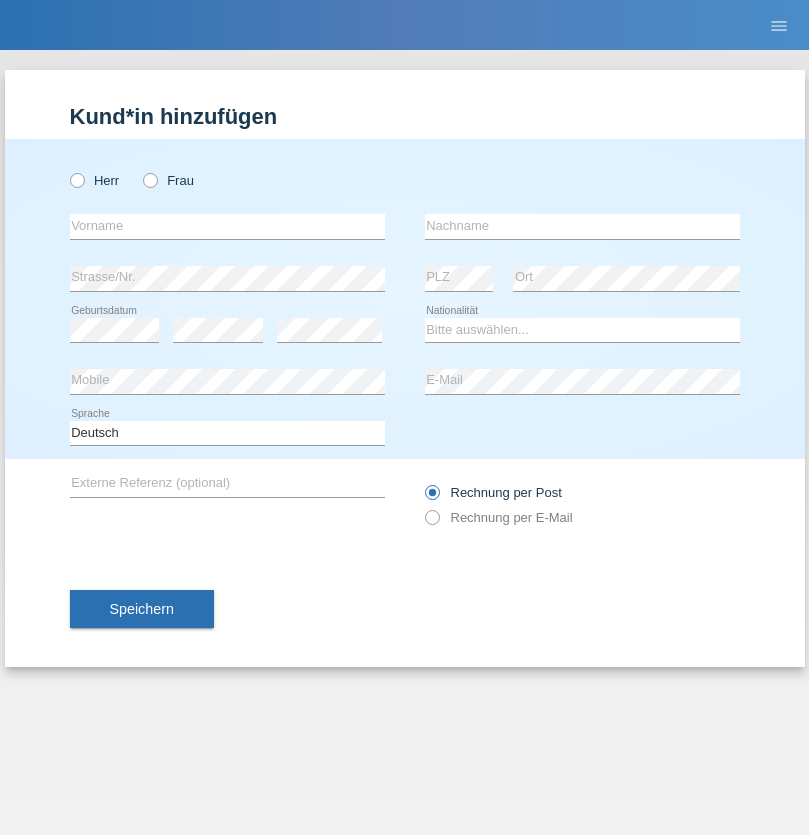 scroll, scrollTop: 0, scrollLeft: 0, axis: both 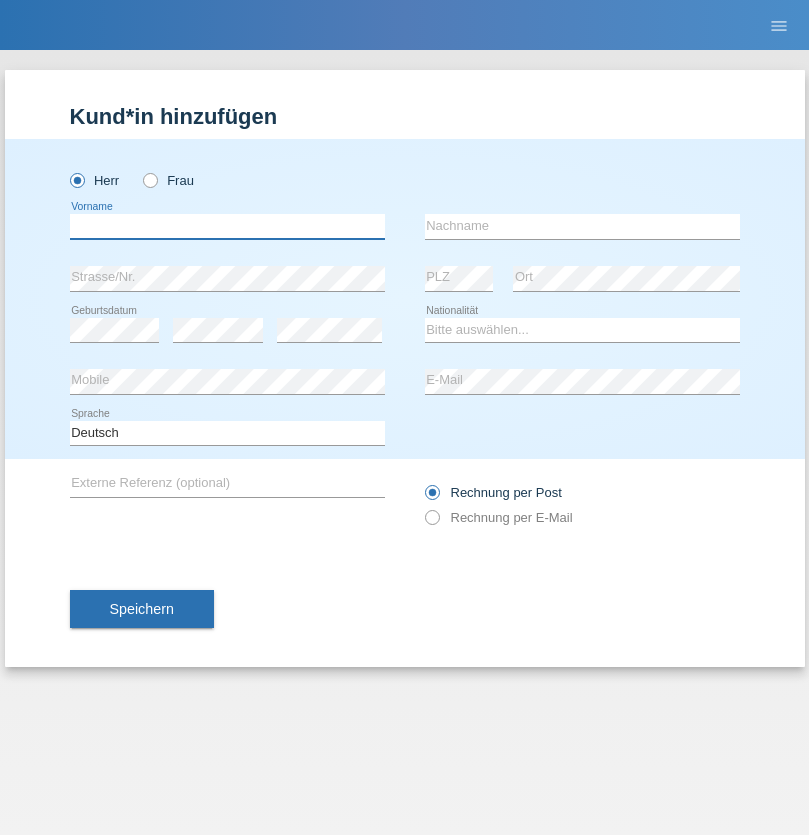 click at bounding box center [227, 226] 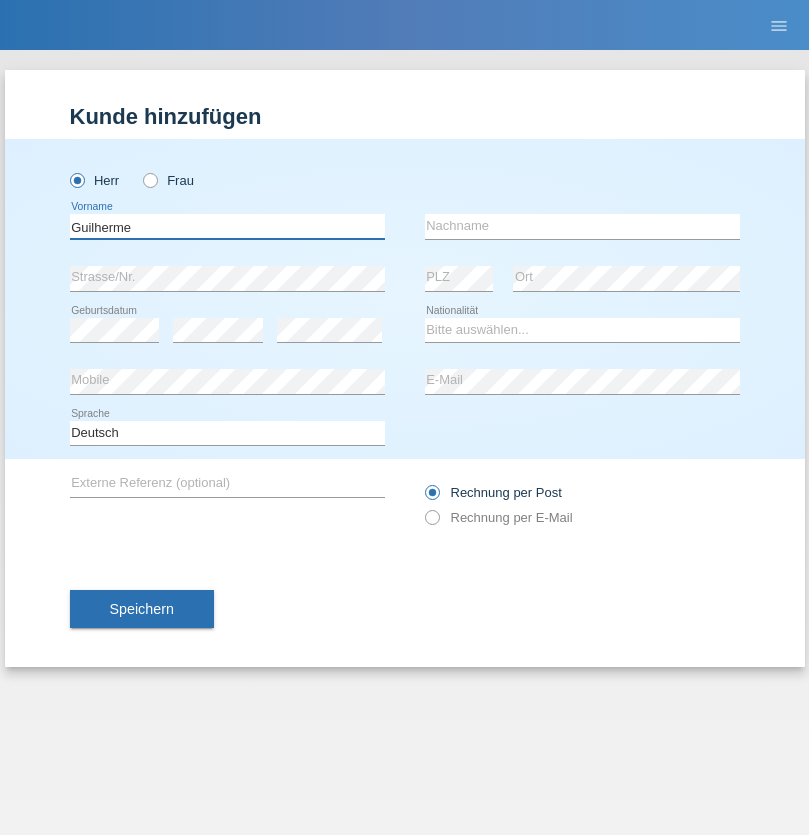 type on "Guilherme" 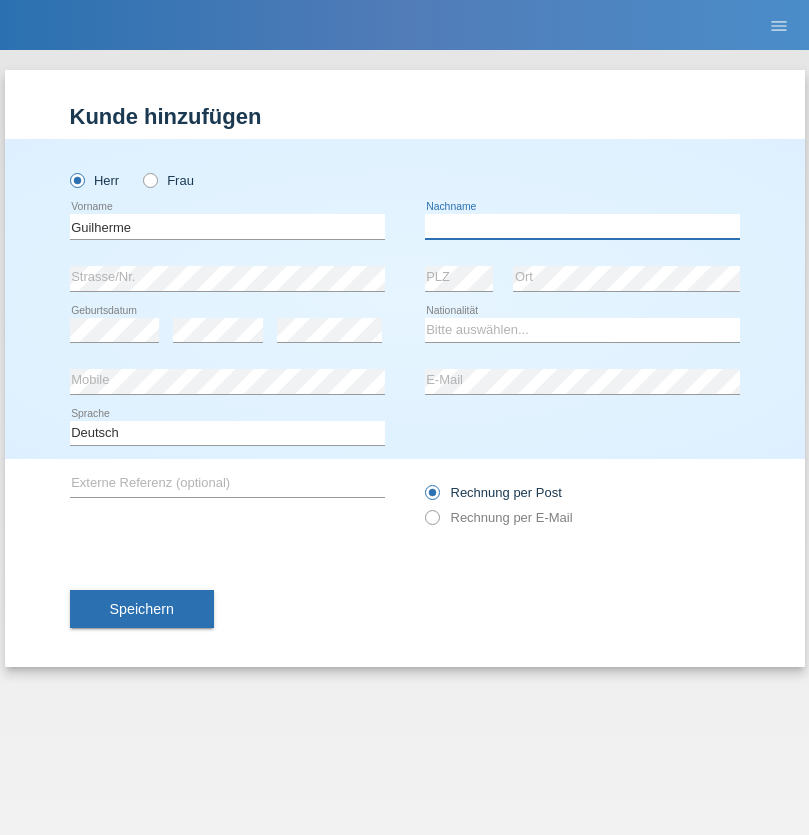 click at bounding box center [582, 226] 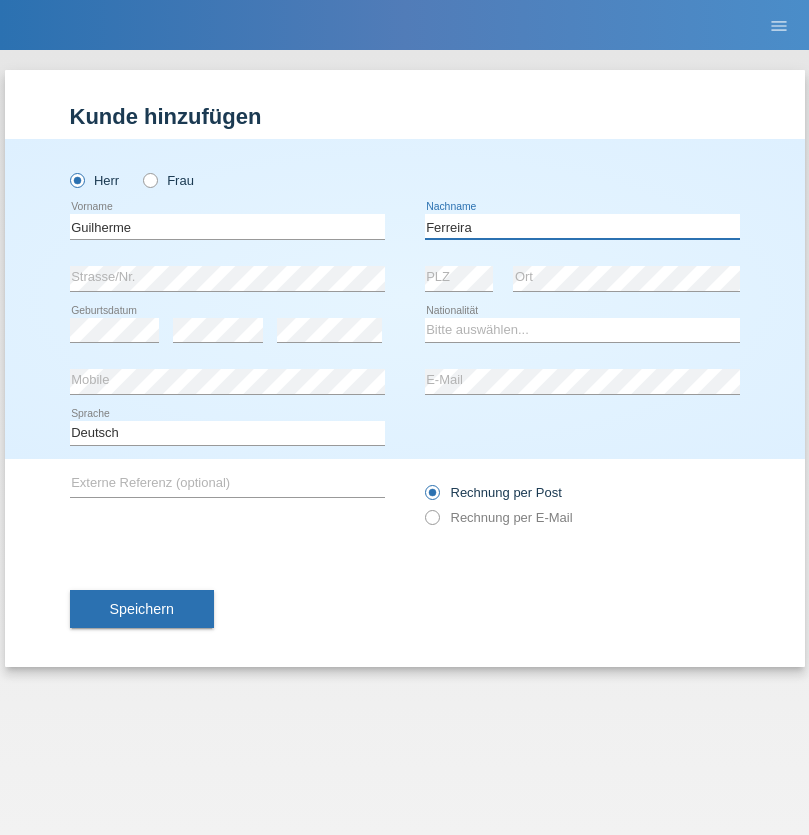 type on "Ferreira" 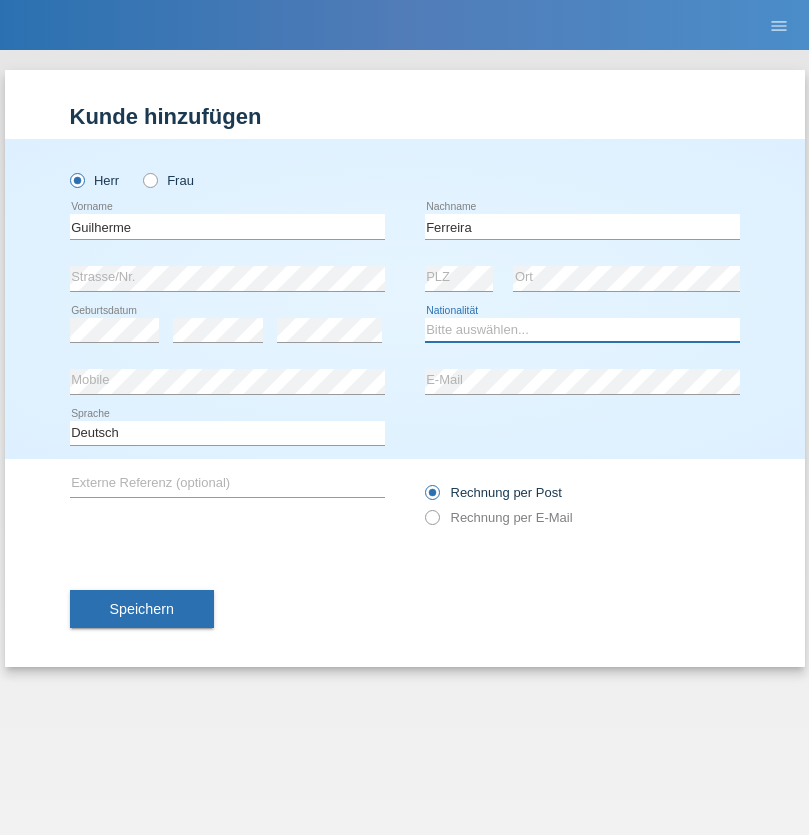 select on "PT" 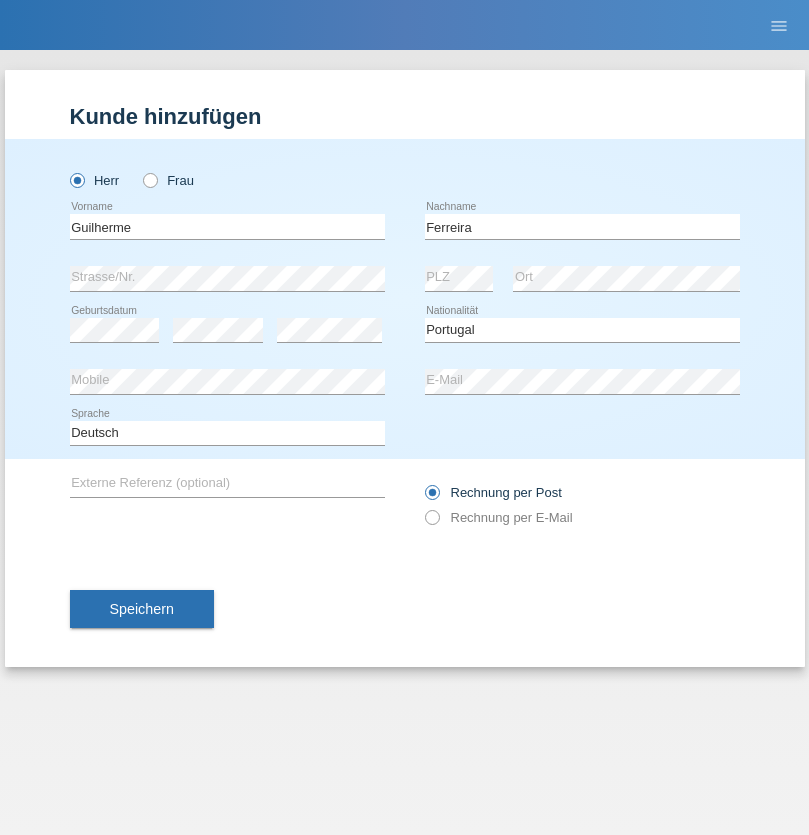 select on "C" 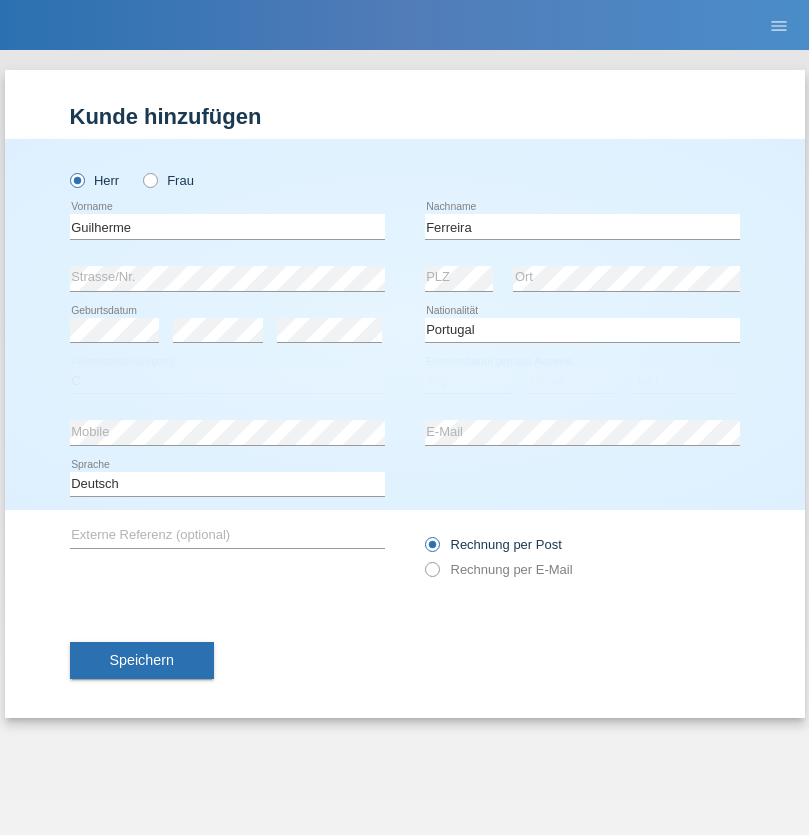 select on "04" 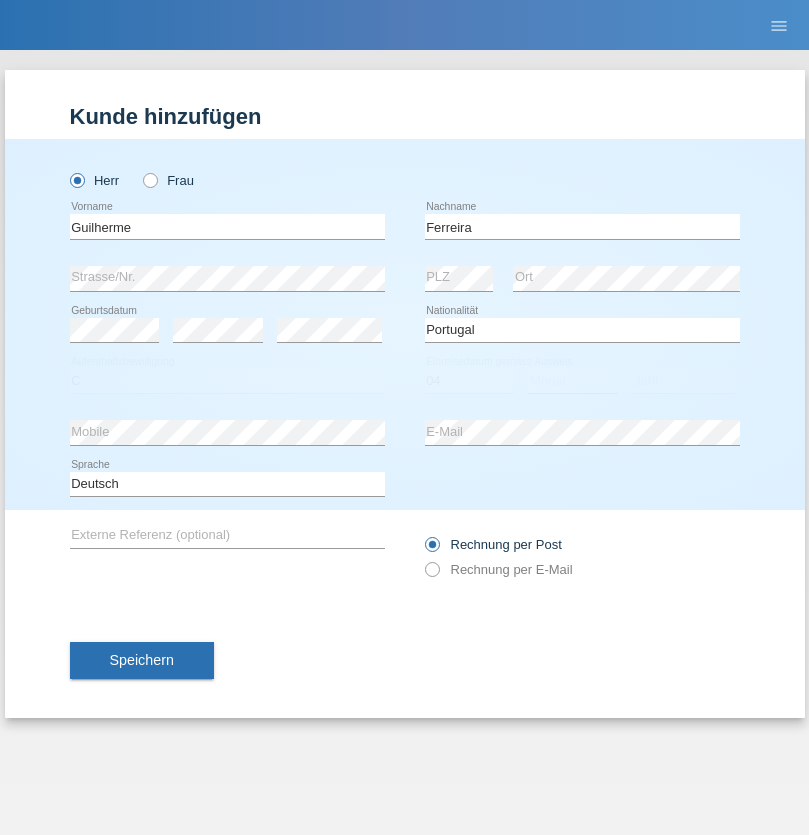 select on "09" 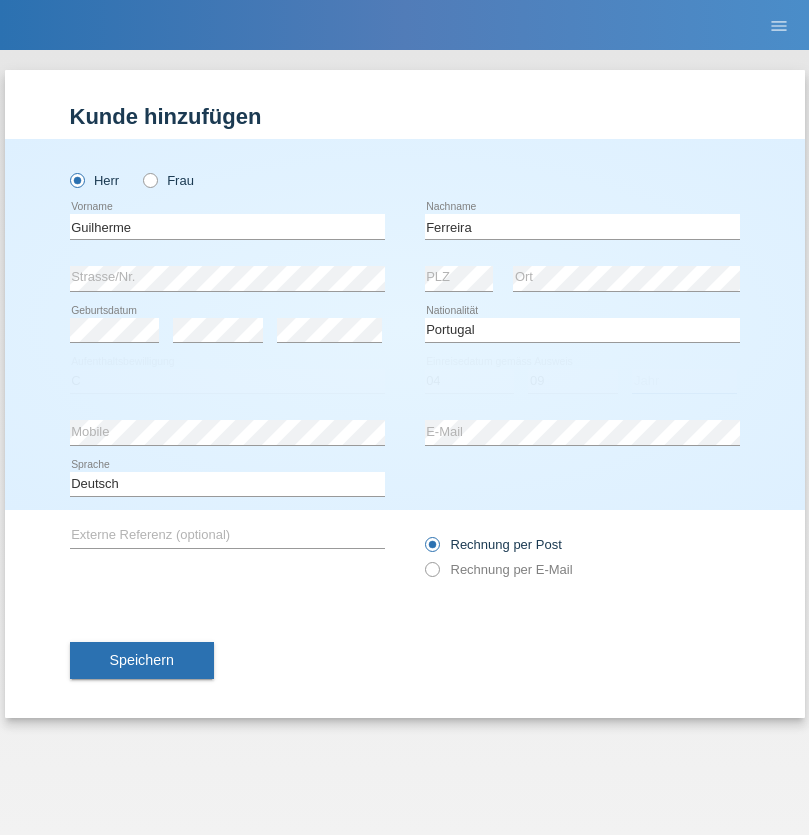 select on "2021" 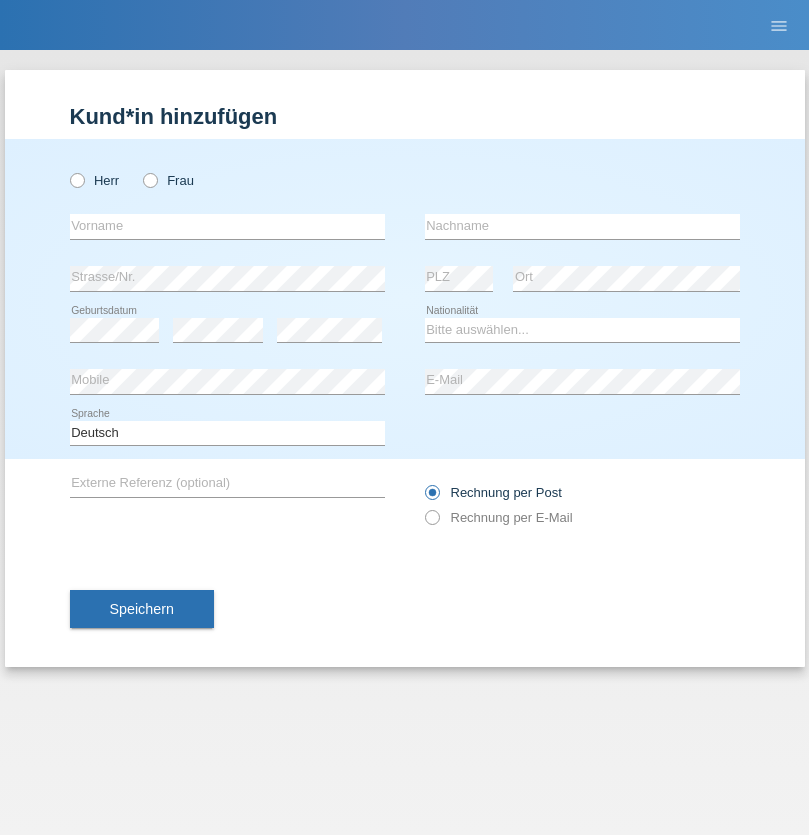 scroll, scrollTop: 0, scrollLeft: 0, axis: both 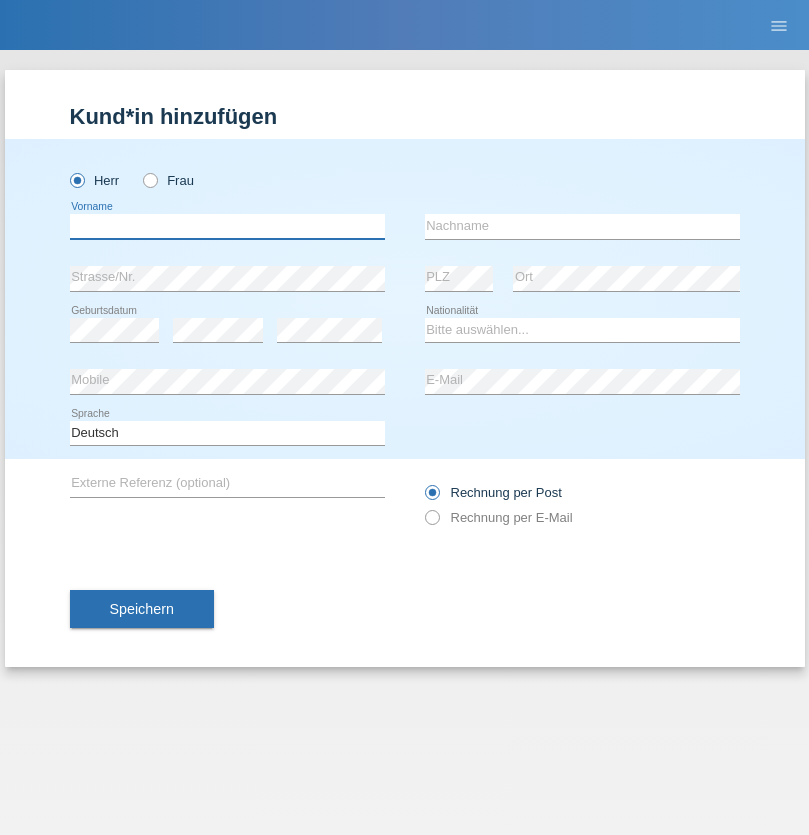 click at bounding box center (227, 226) 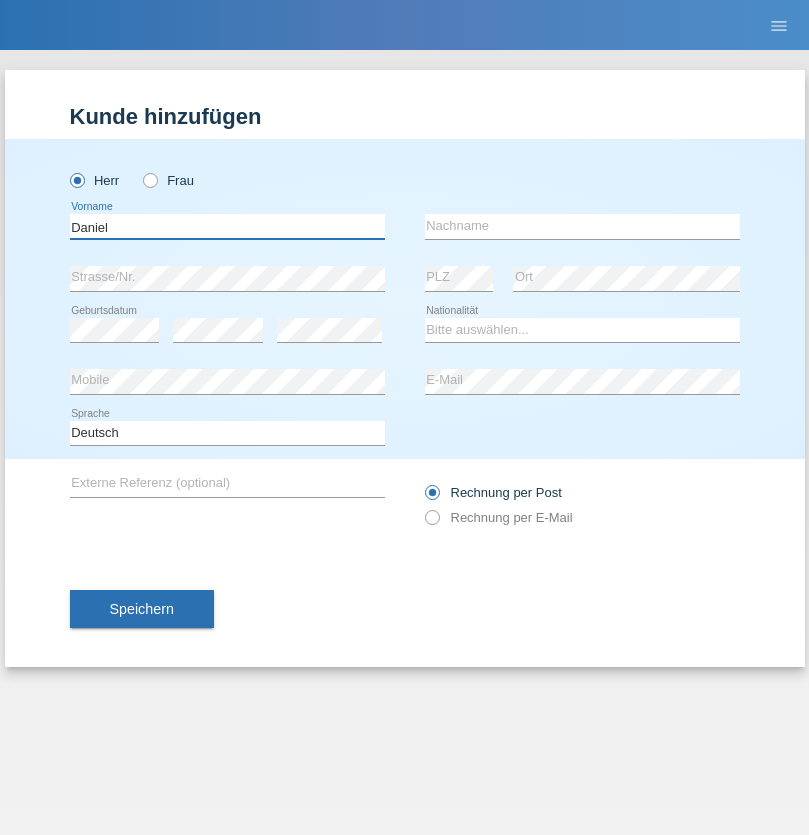 type on "Daniel" 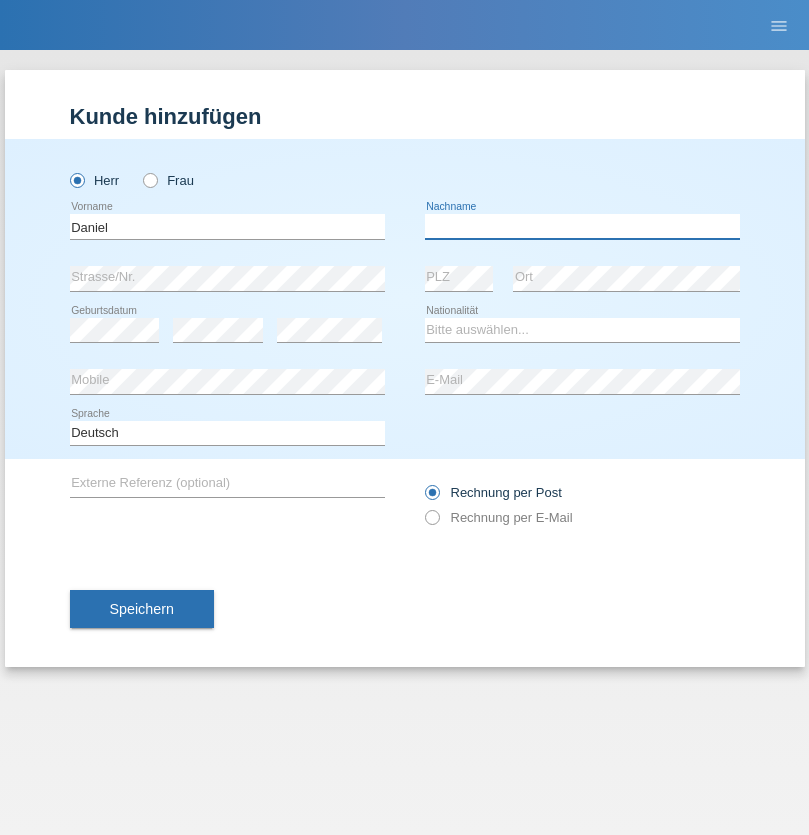 click at bounding box center (582, 226) 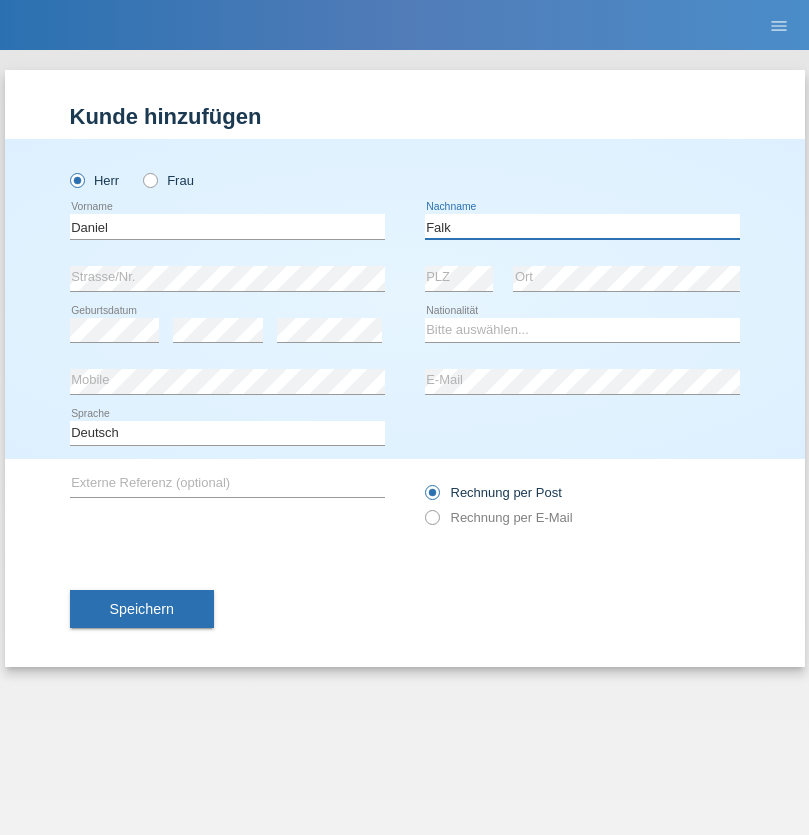type on "Falk" 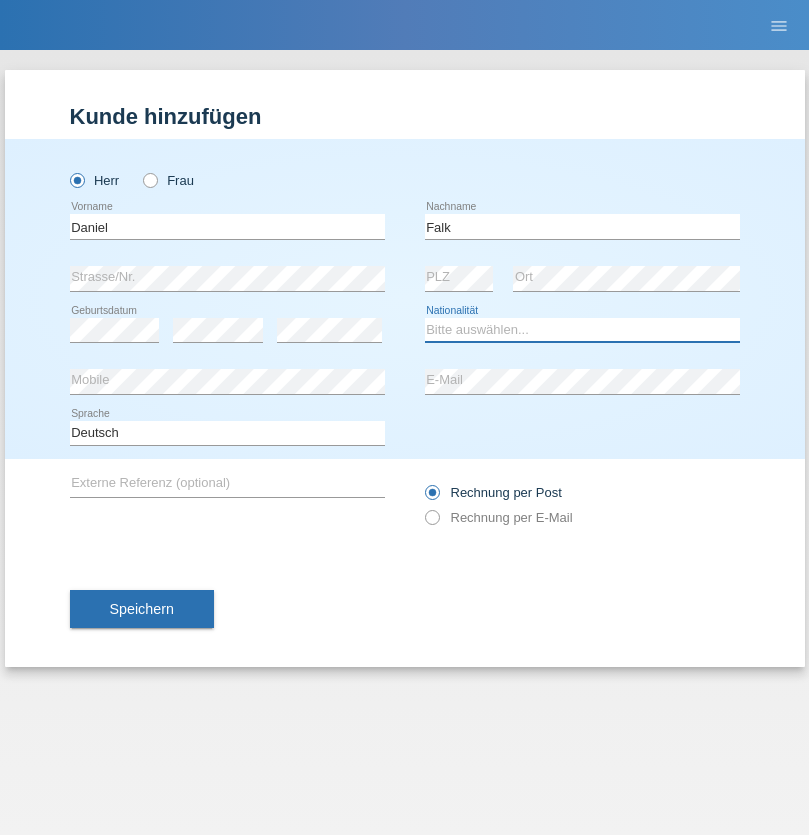 select on "CH" 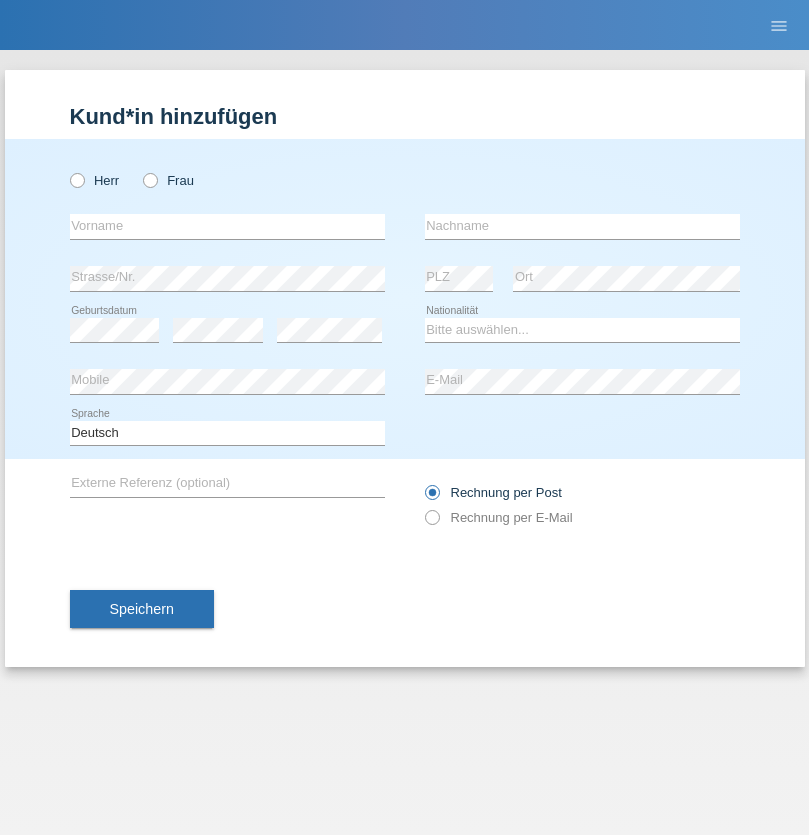 scroll, scrollTop: 0, scrollLeft: 0, axis: both 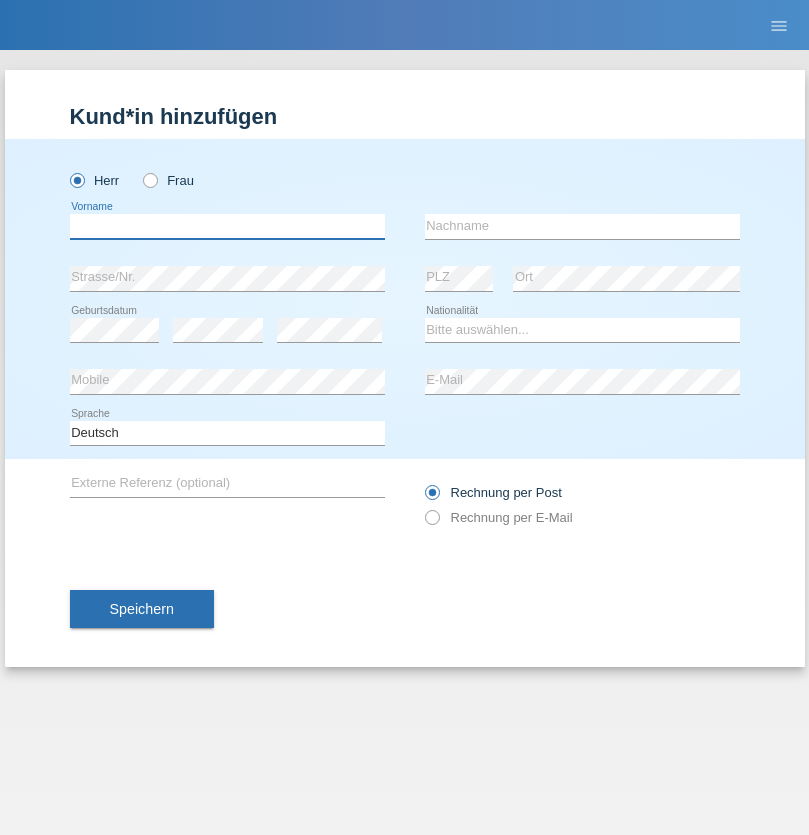 click at bounding box center (227, 226) 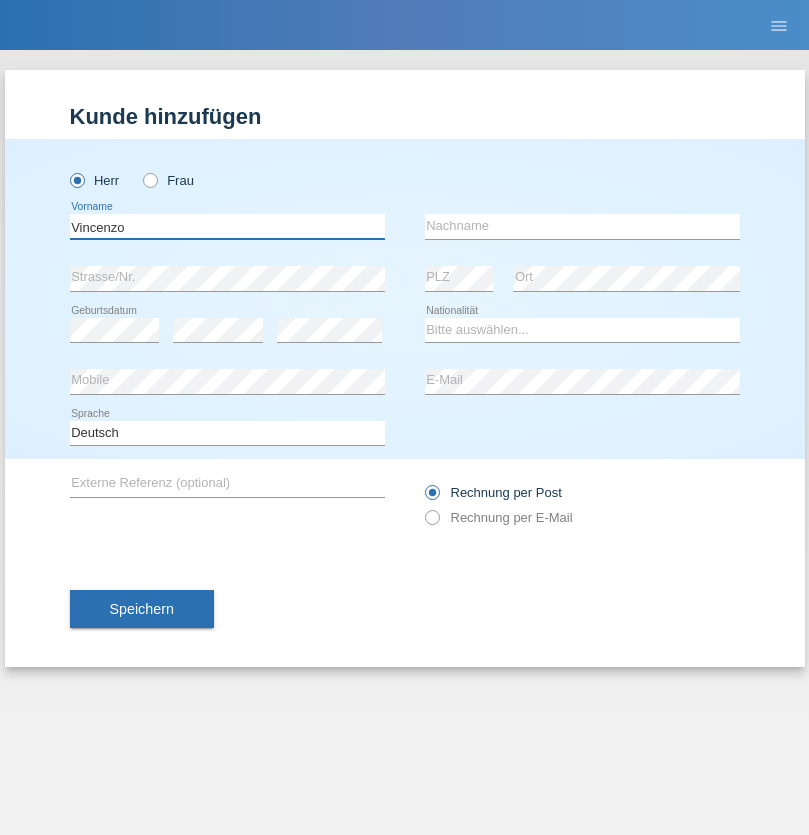 type on "Vincenzo" 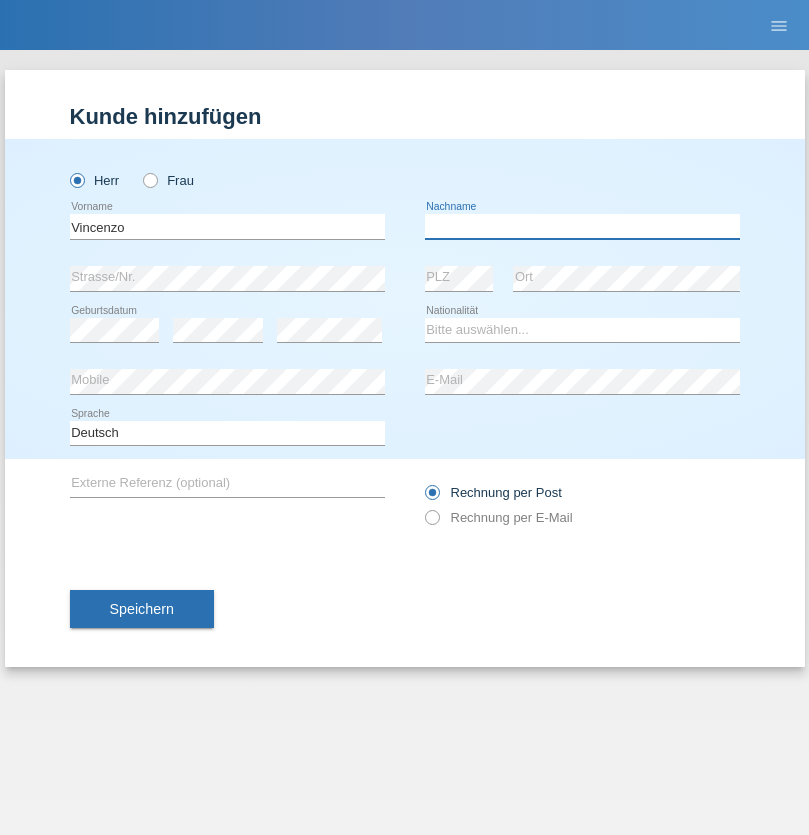 click at bounding box center (582, 226) 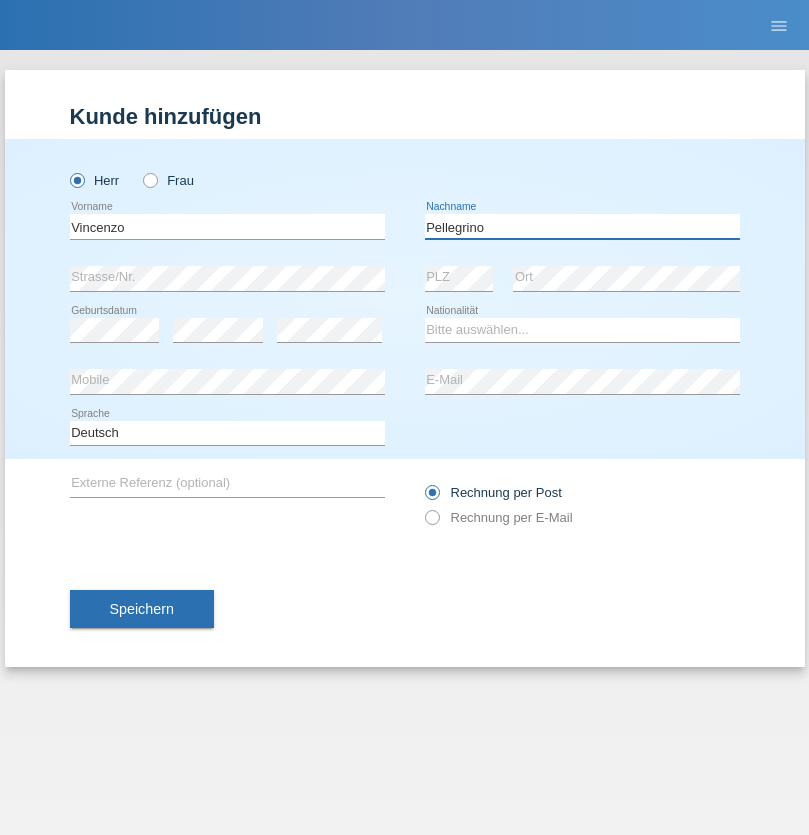 type on "Pellegrino" 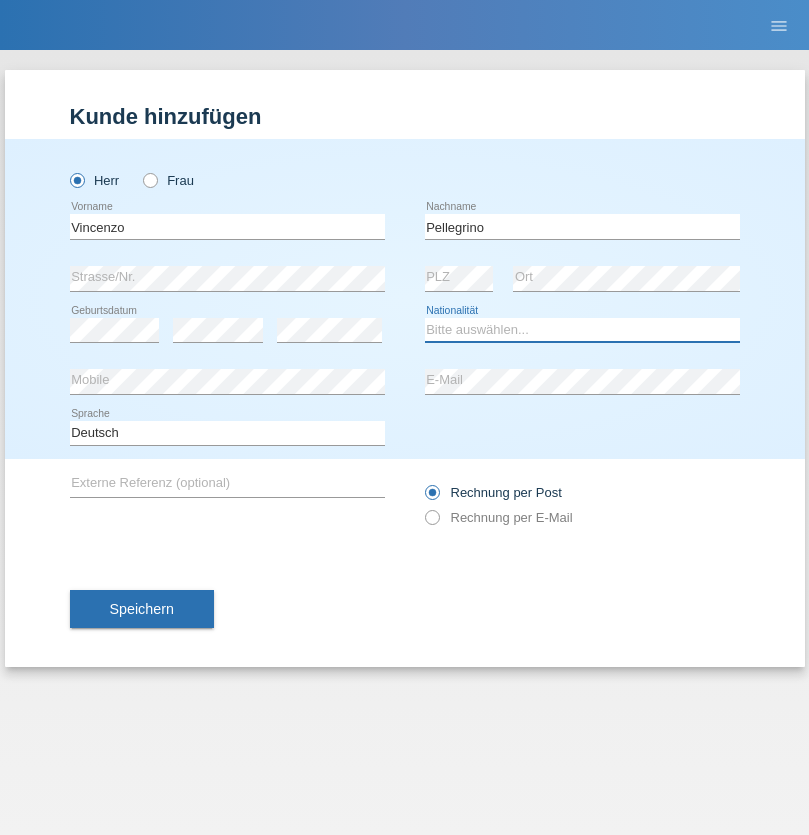 select on "IT" 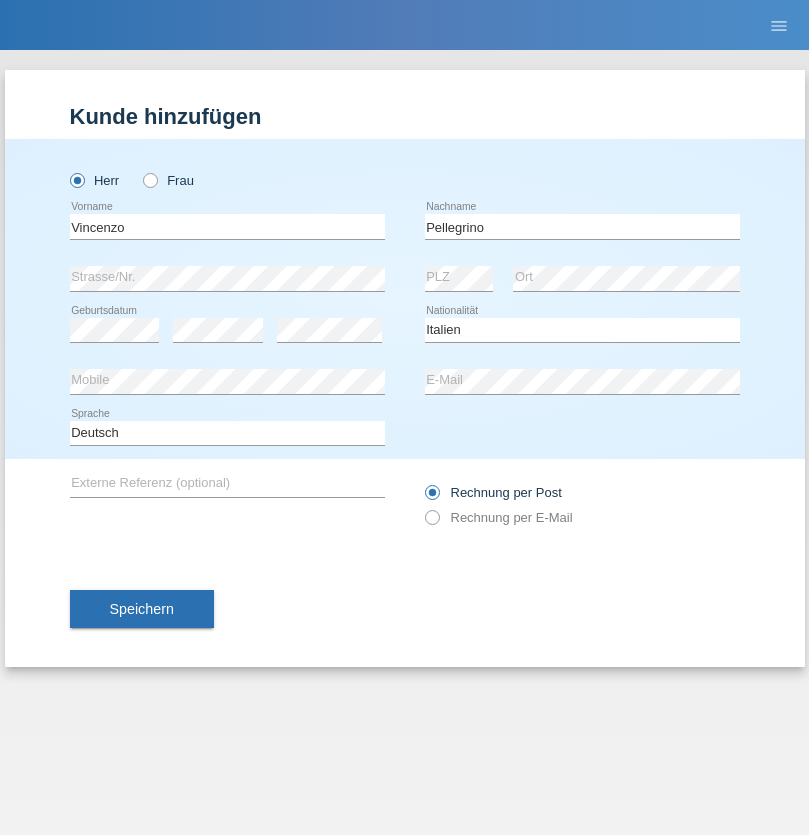 select on "C" 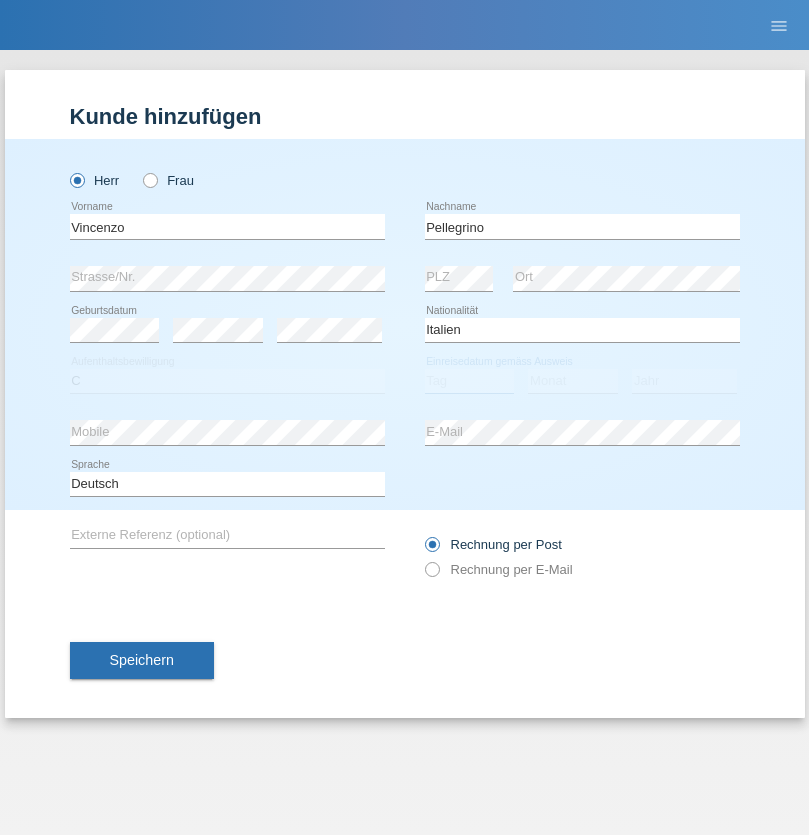 select on "07" 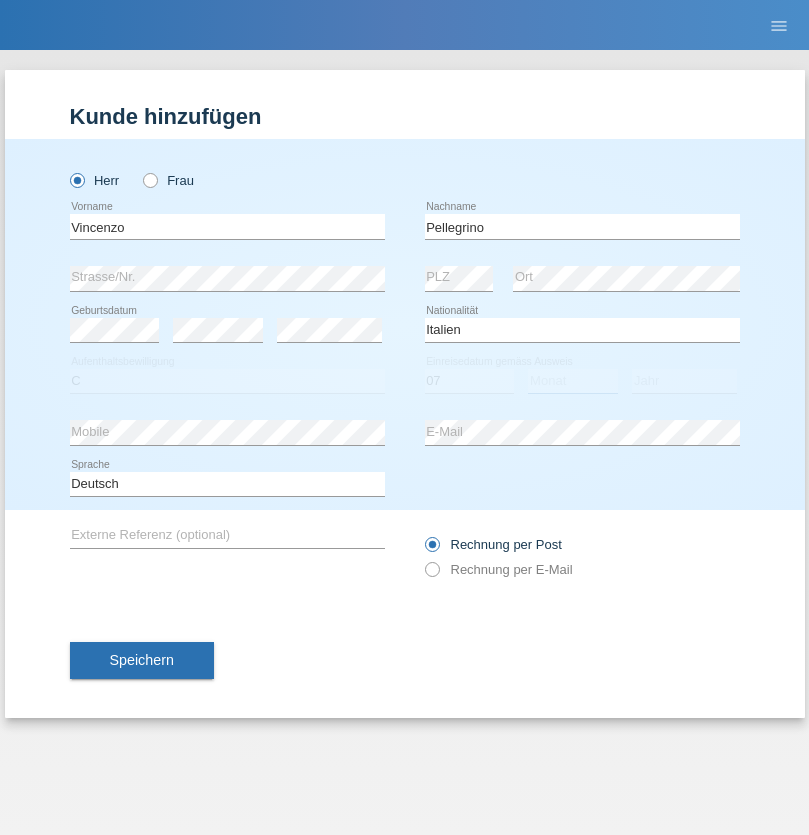 select on "07" 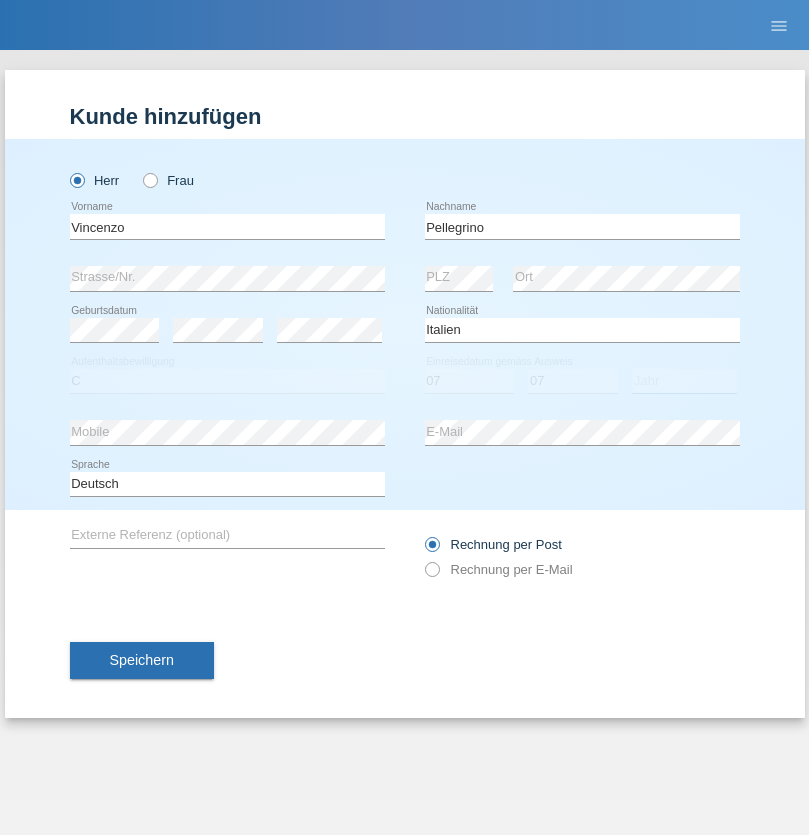 select on "2021" 